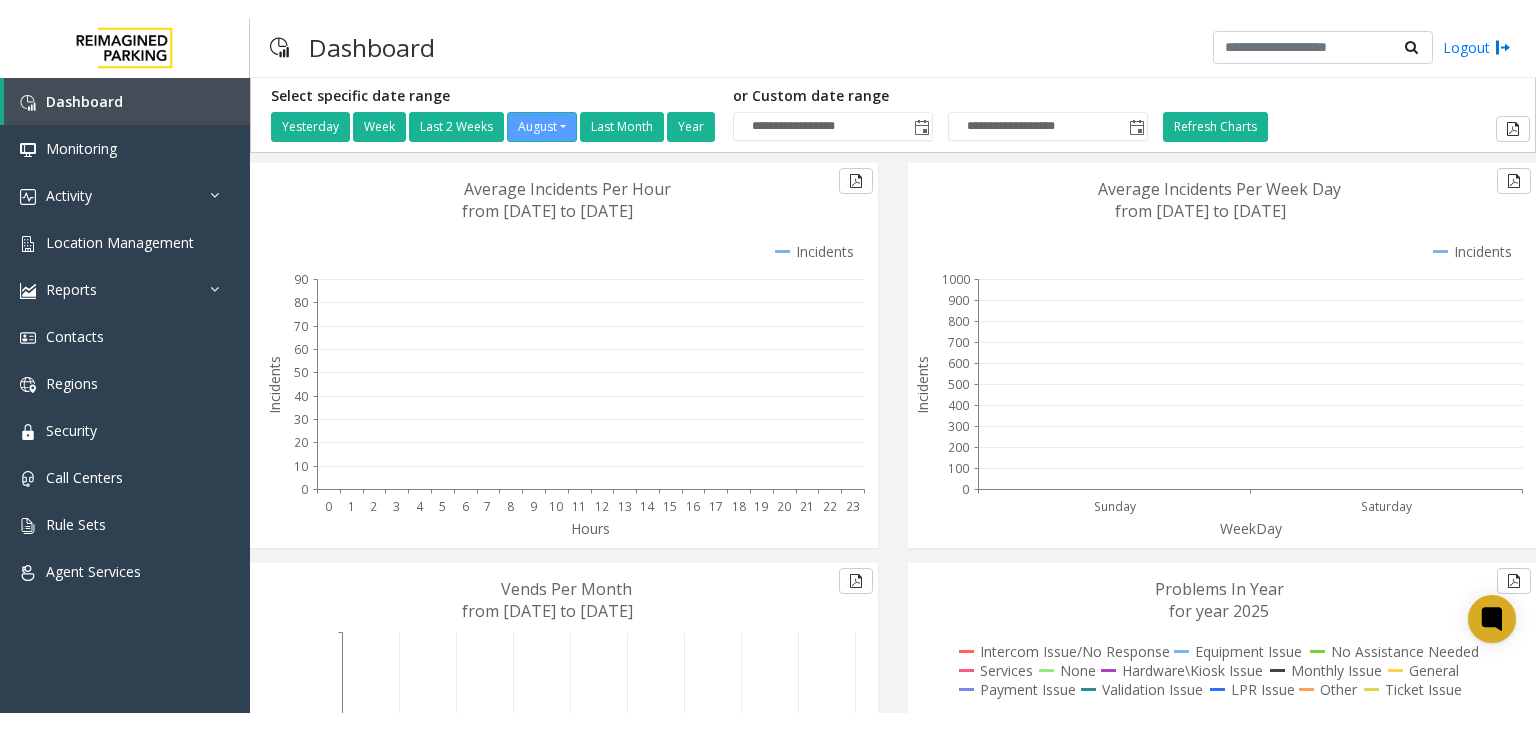 scroll, scrollTop: 0, scrollLeft: 0, axis: both 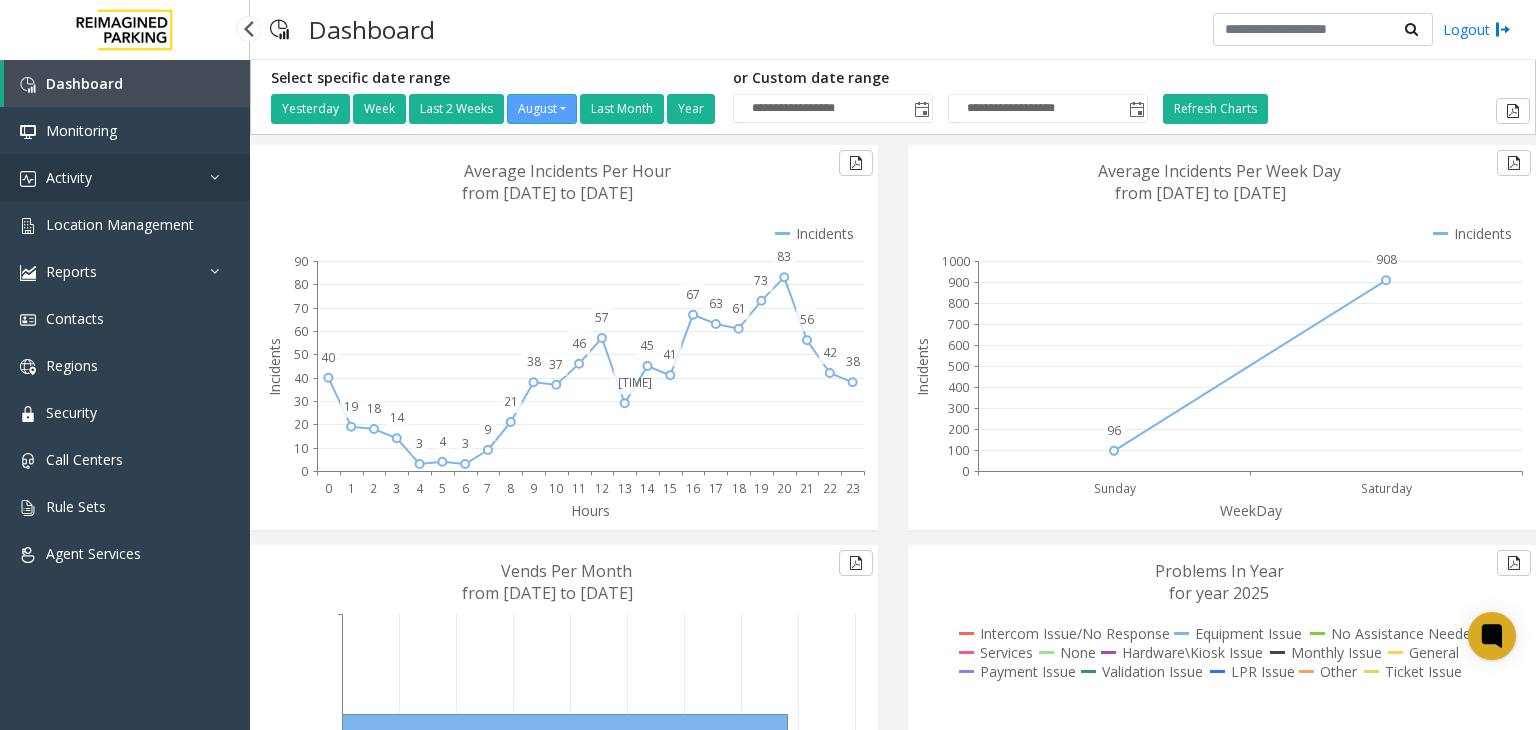 drag, startPoint x: 60, startPoint y: 170, endPoint x: 26, endPoint y: 195, distance: 42.201897 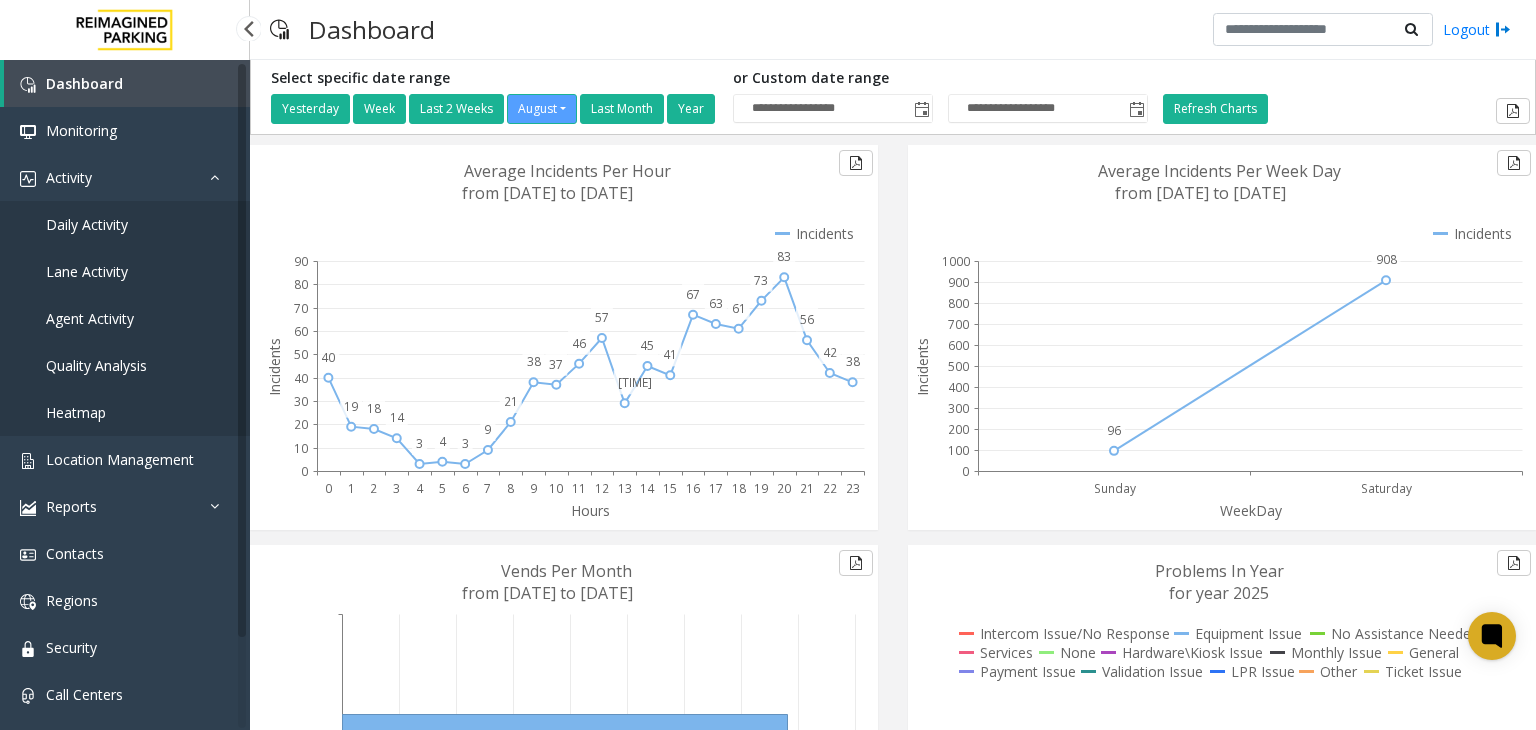 drag, startPoint x: 111, startPoint y: 305, endPoint x: 87, endPoint y: 313, distance: 25.298222 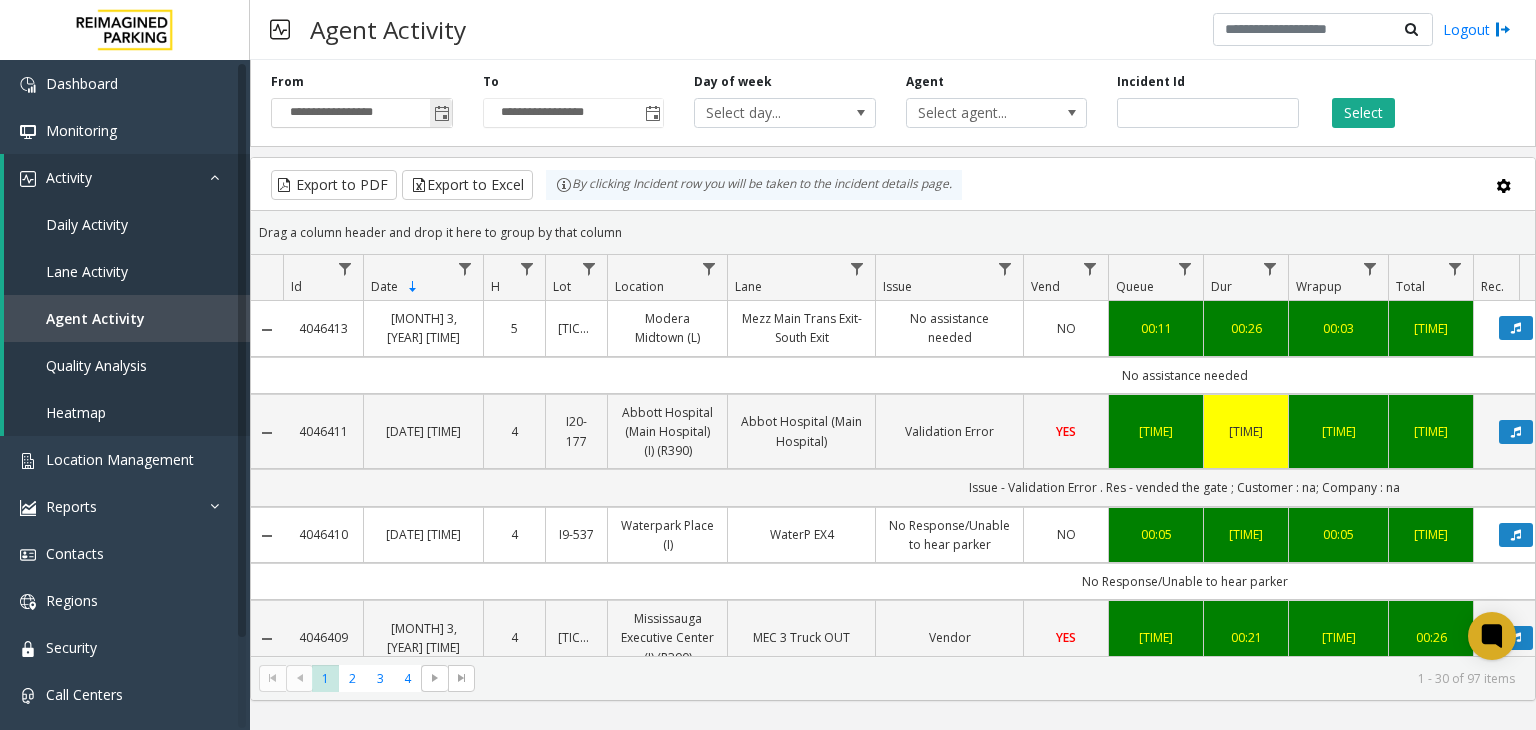 drag, startPoint x: 439, startPoint y: 110, endPoint x: 400, endPoint y: 104, distance: 39.45884 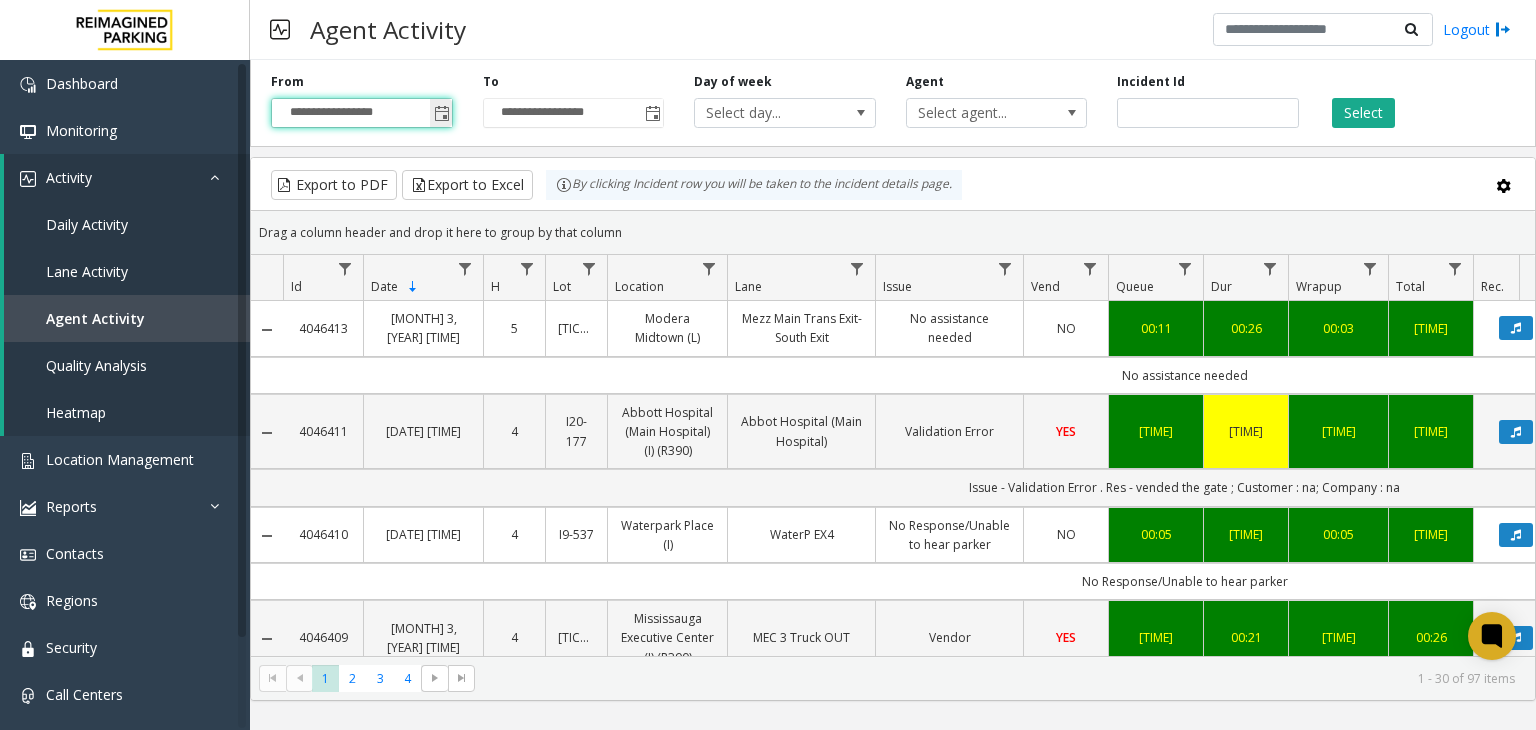 click 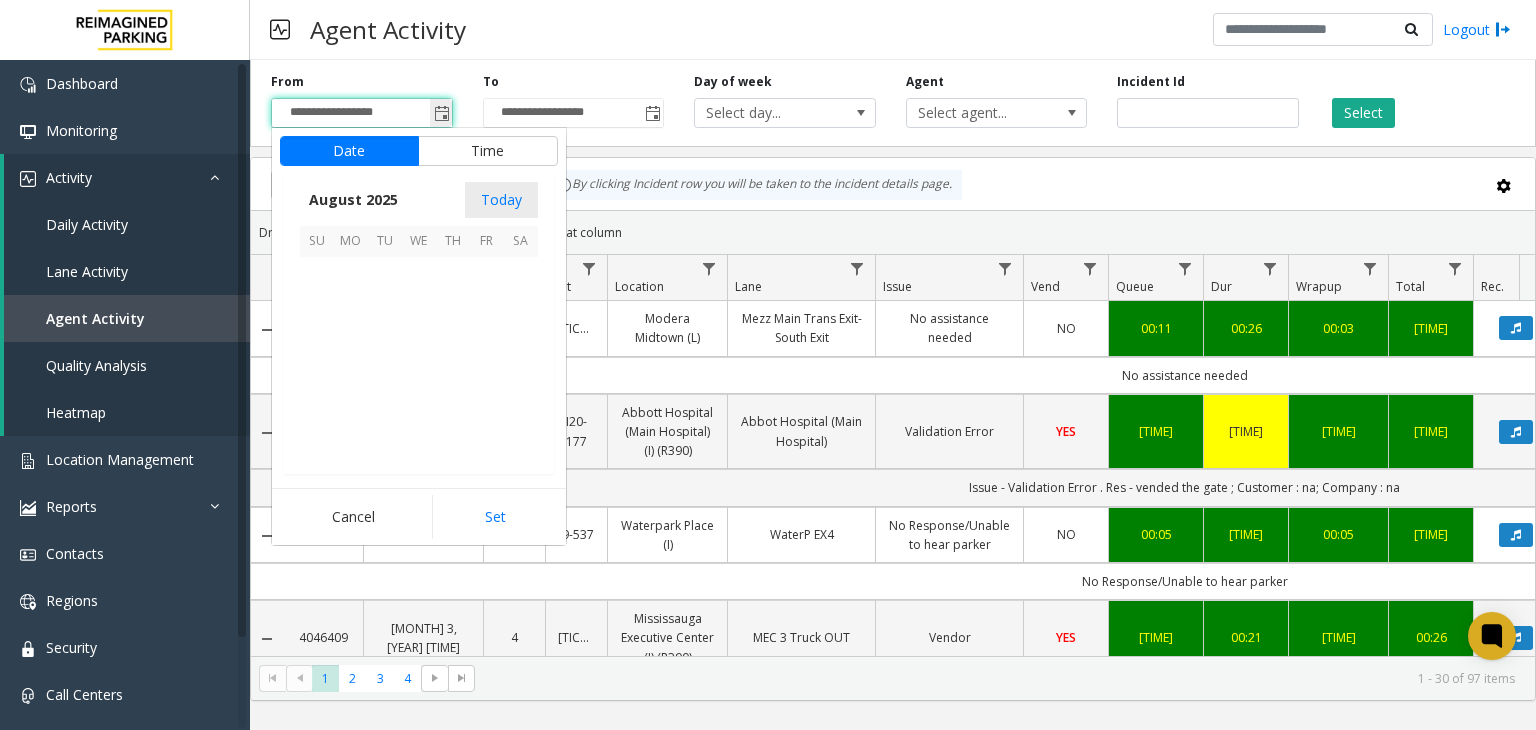 scroll, scrollTop: 358666, scrollLeft: 0, axis: vertical 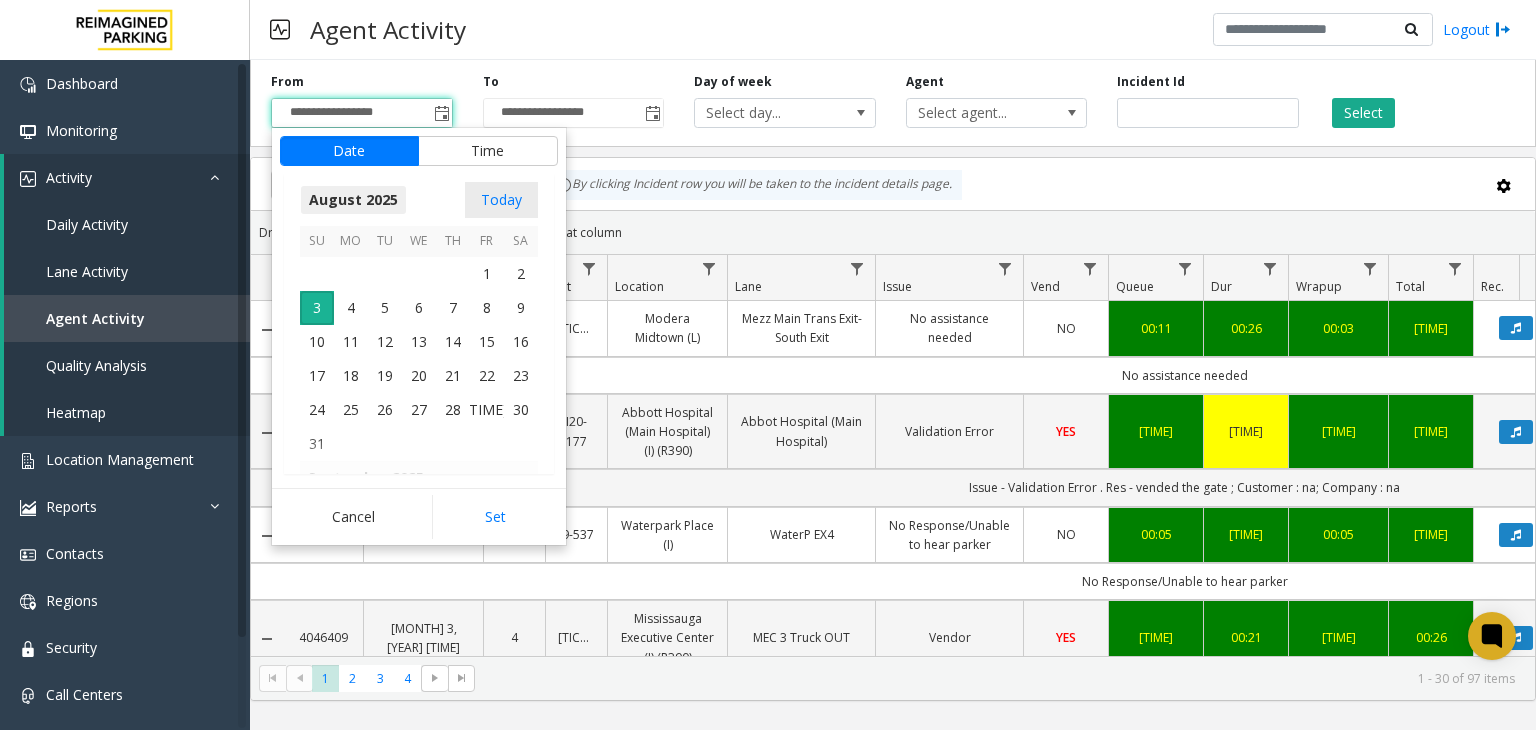 click on "August 2025" at bounding box center (353, 200) 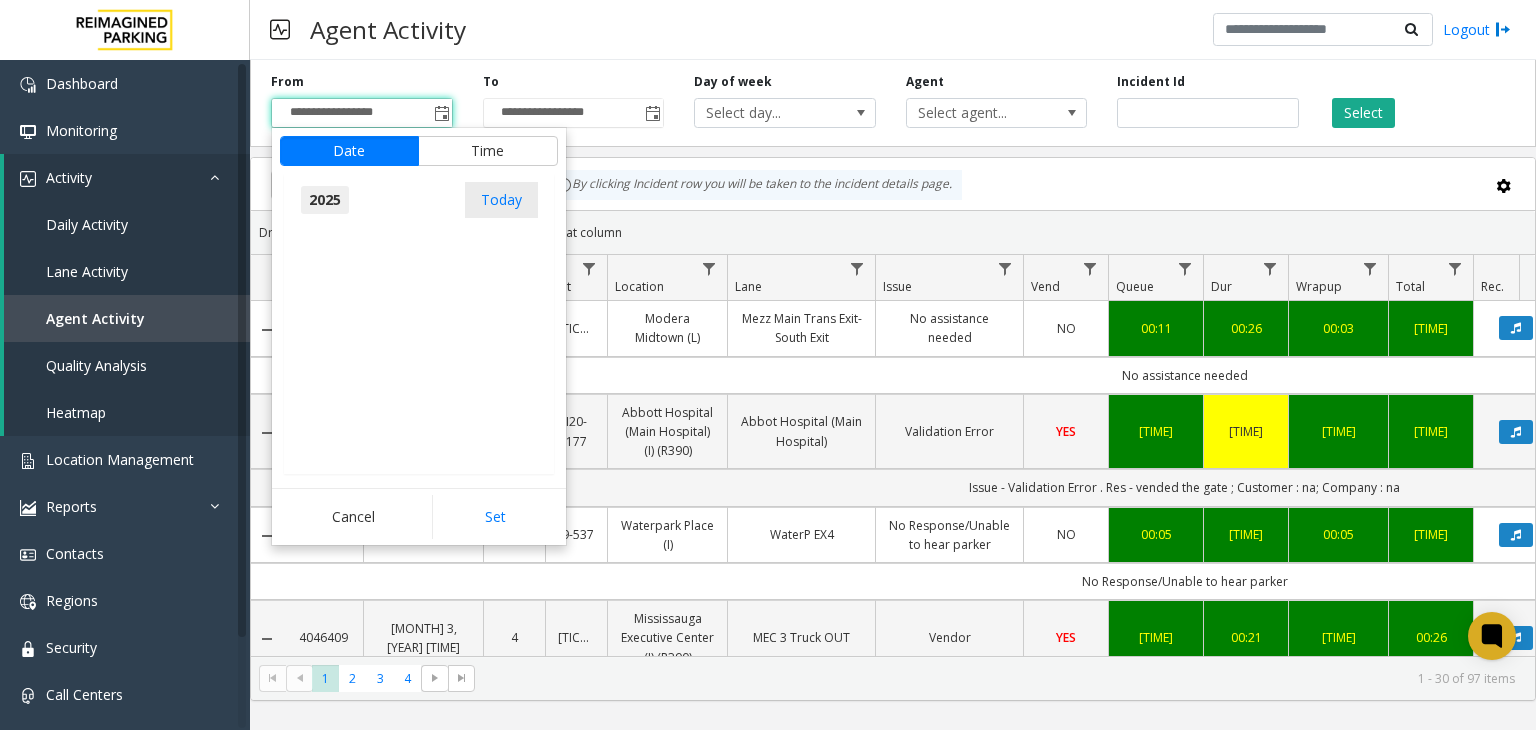 scroll, scrollTop: 21350, scrollLeft: 0, axis: vertical 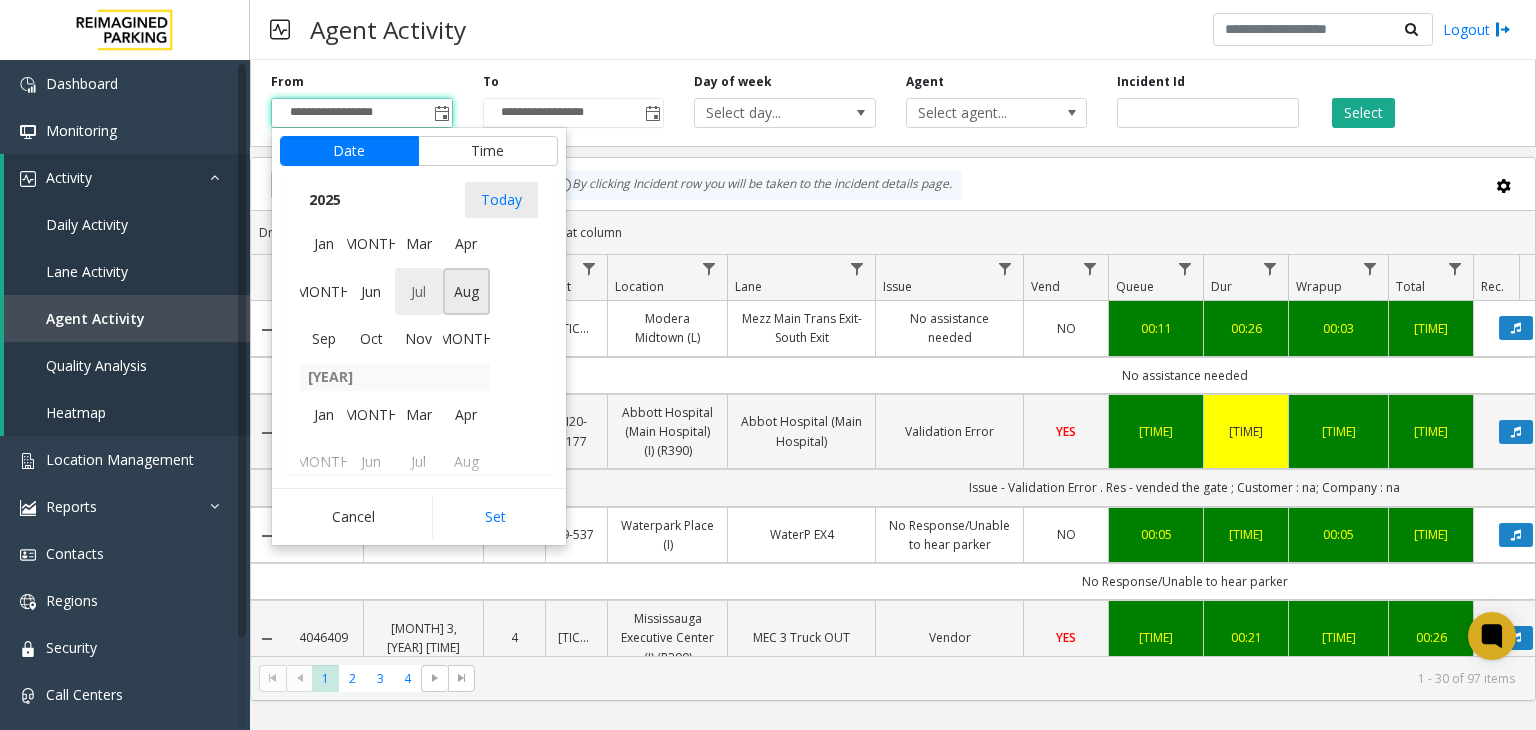 click on "Jul" at bounding box center (419, 292) 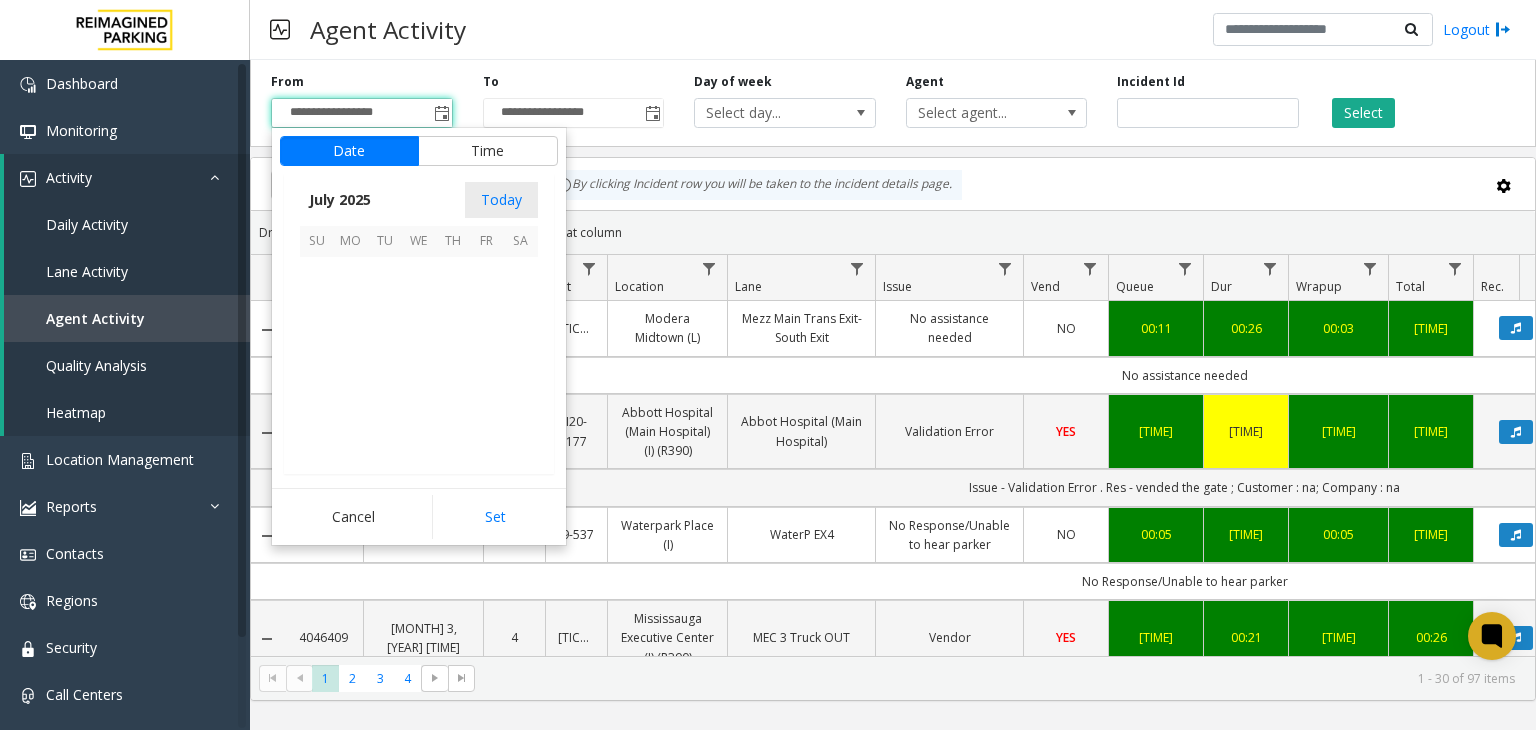 scroll, scrollTop: 358428, scrollLeft: 0, axis: vertical 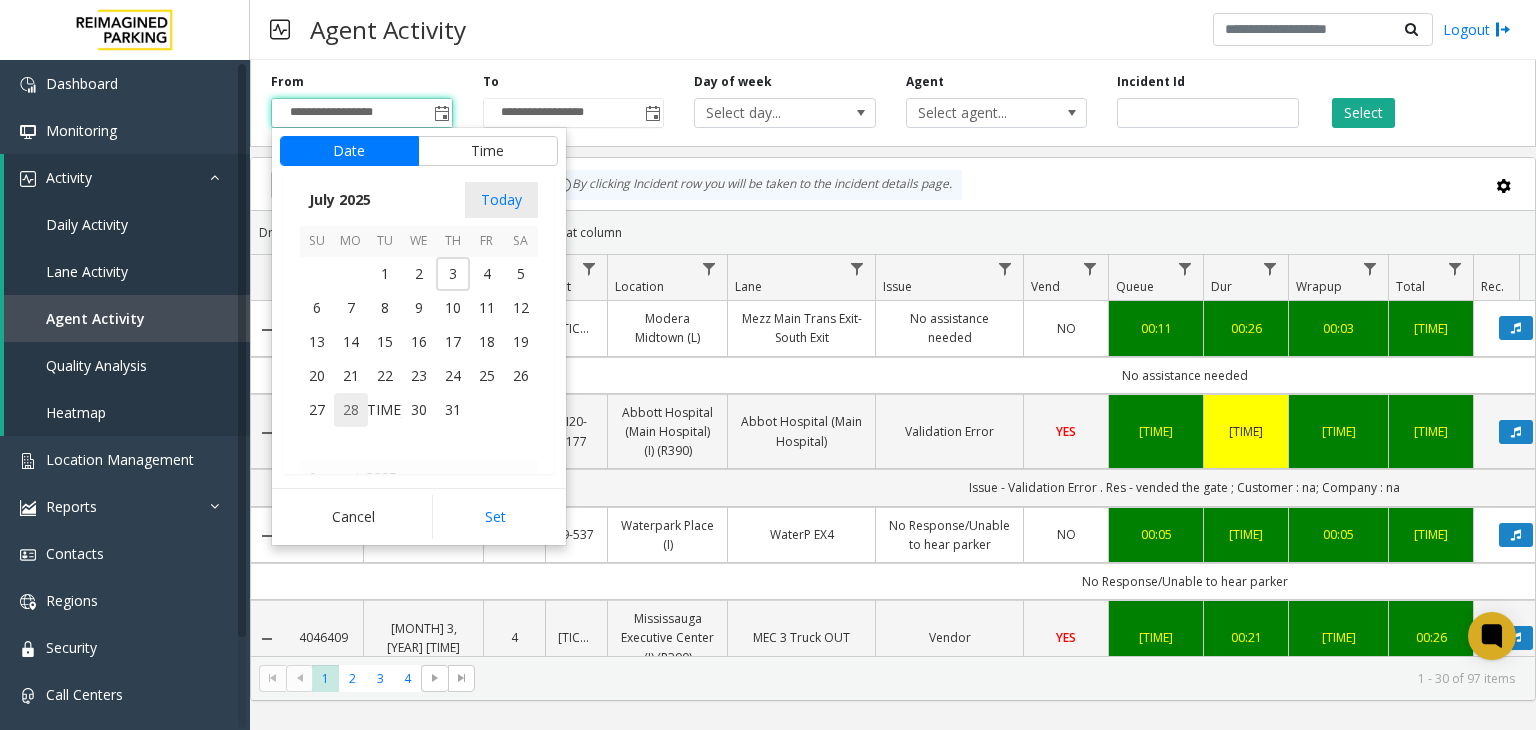 click on "28" at bounding box center [351, 410] 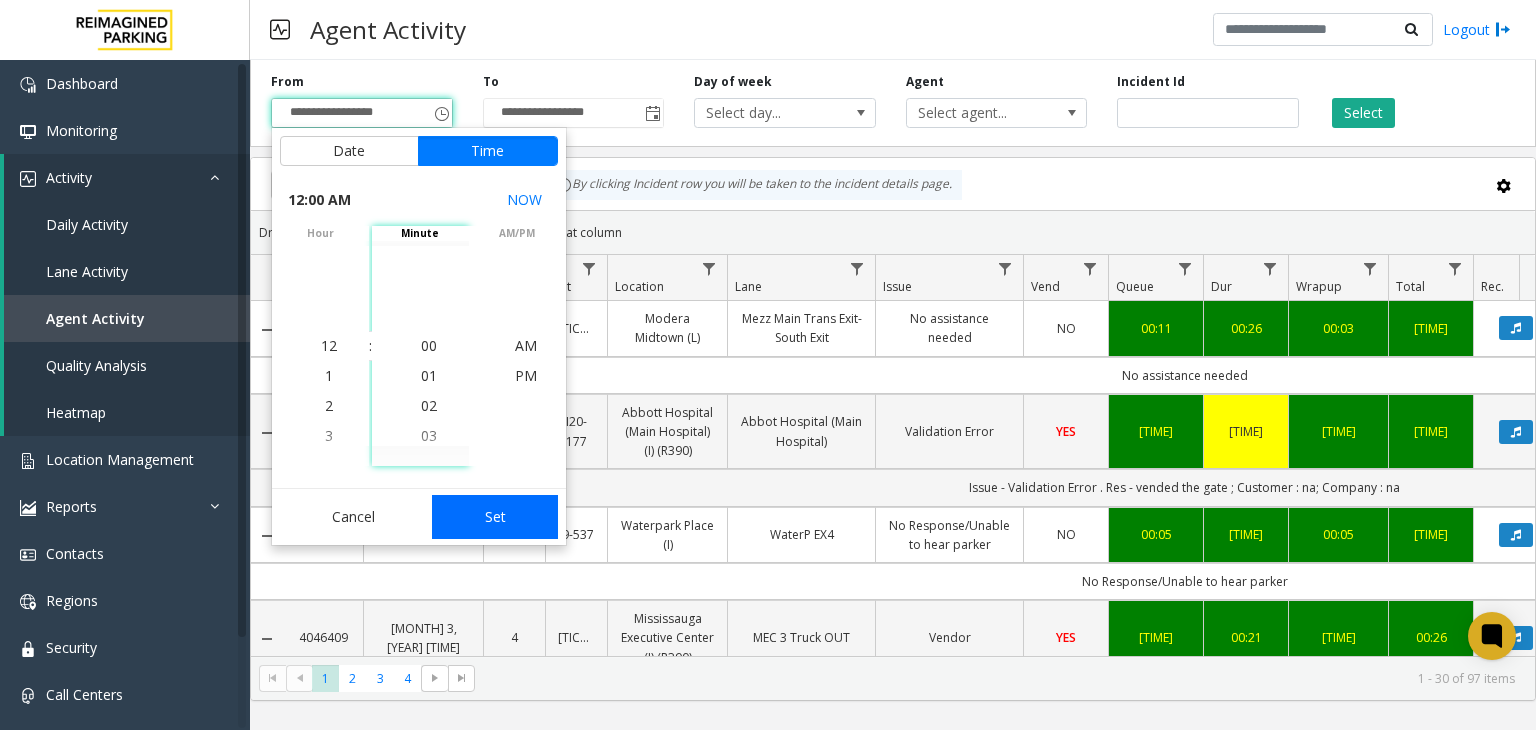 click on "Set" 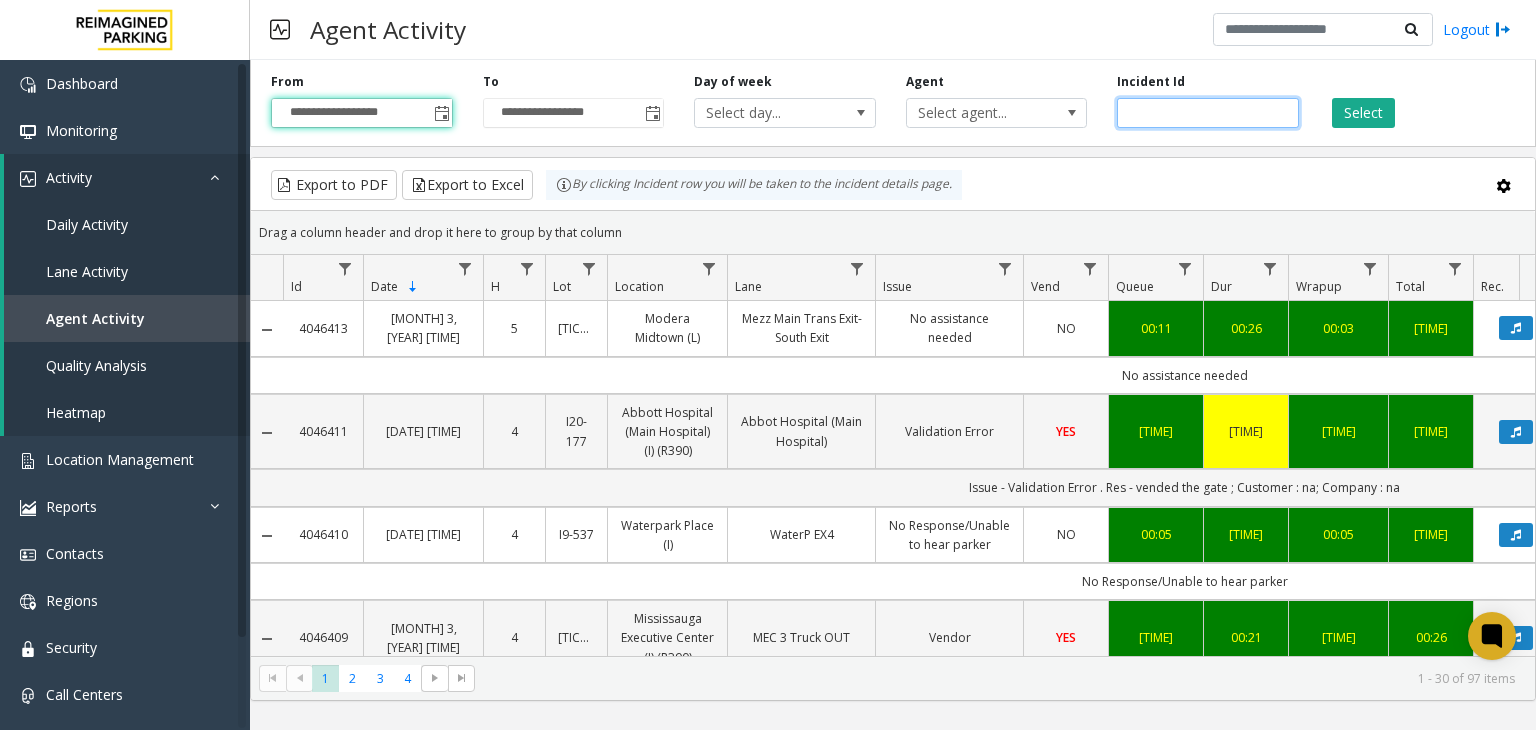 click 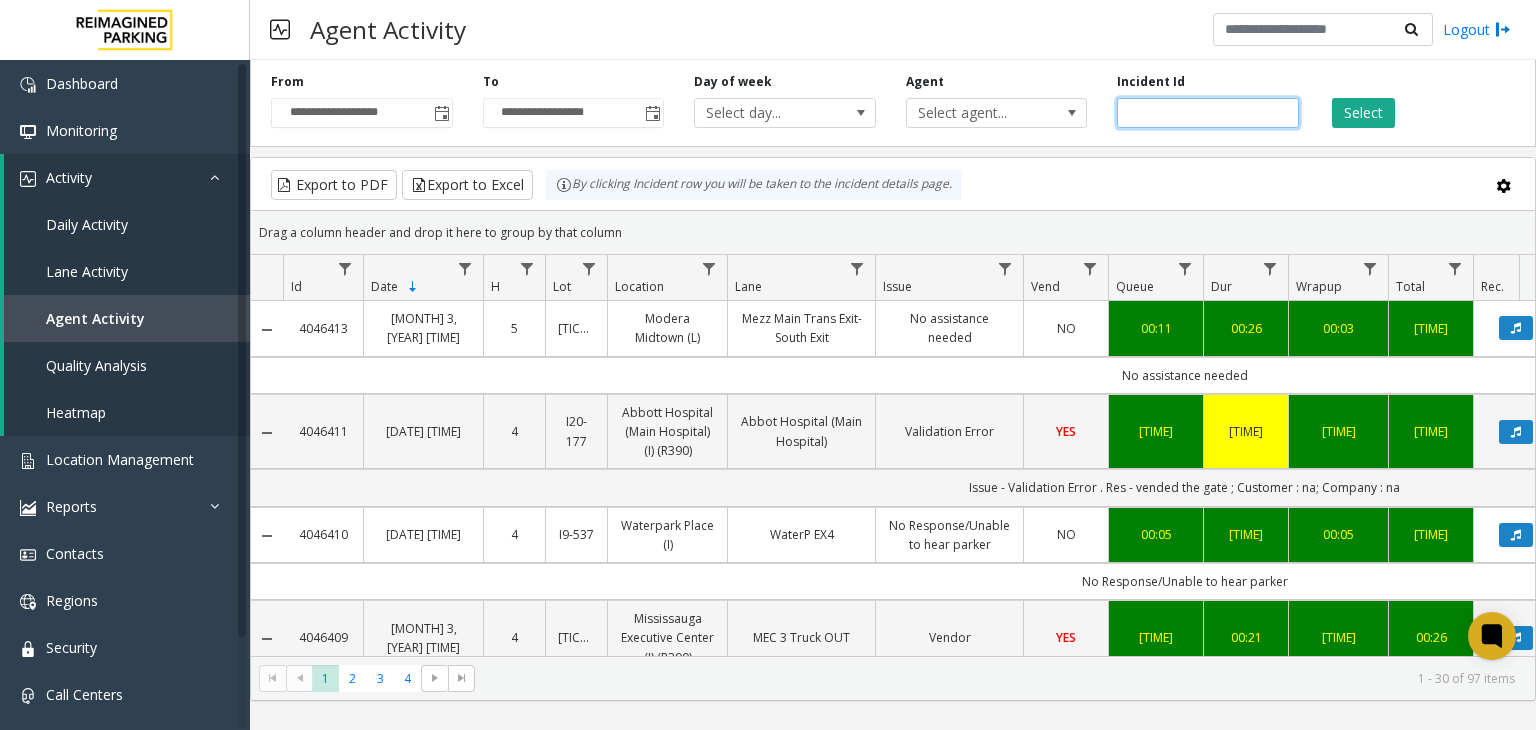 click 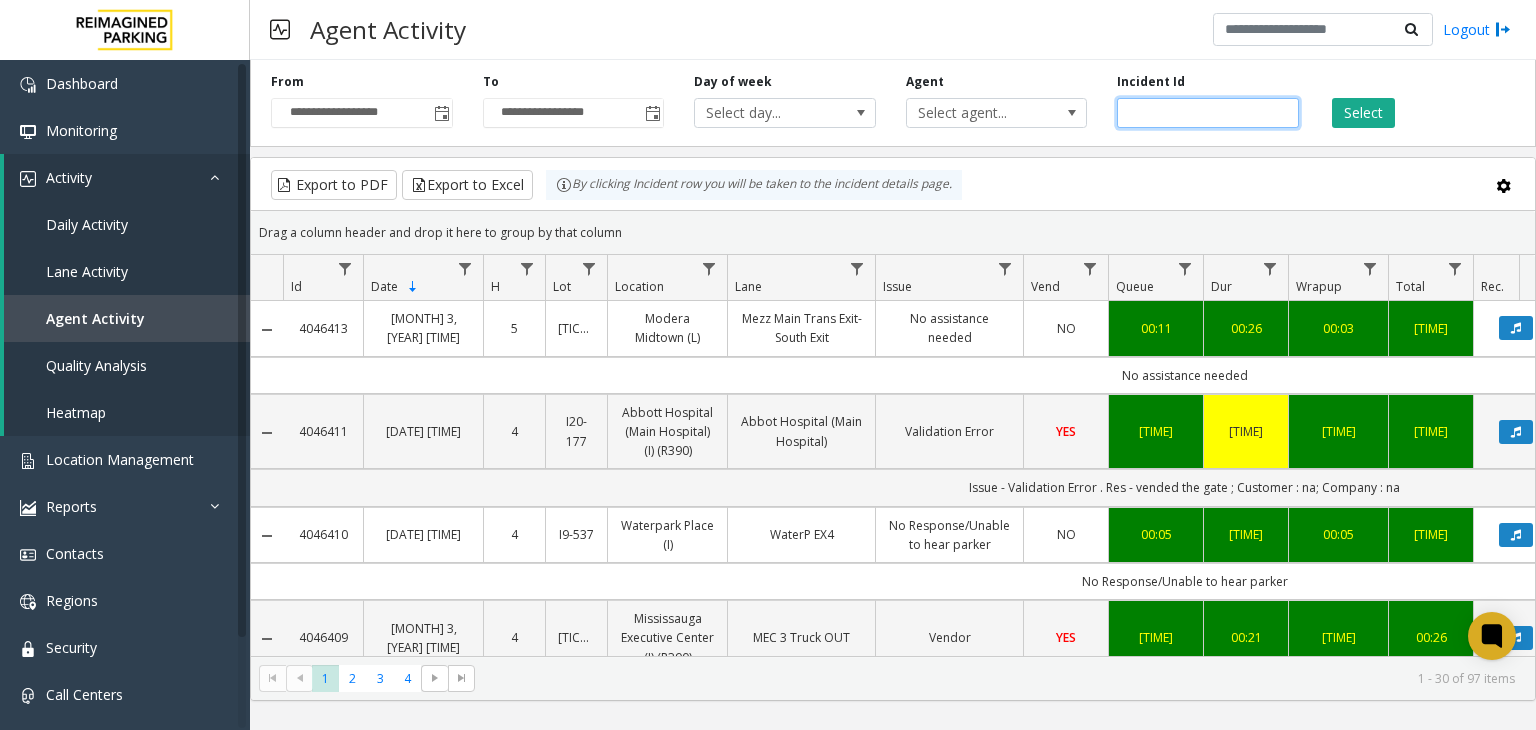 paste on "*******" 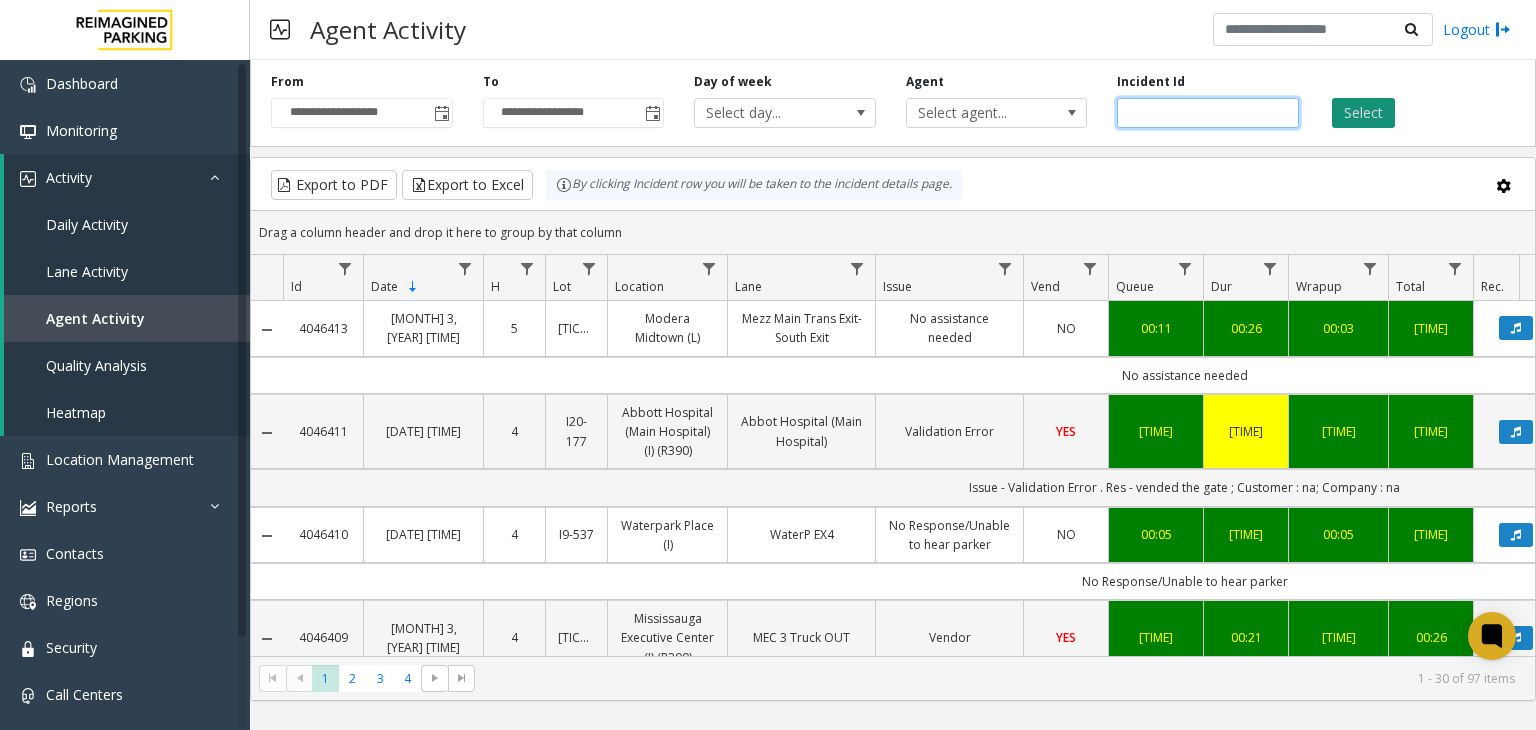 type on "*******" 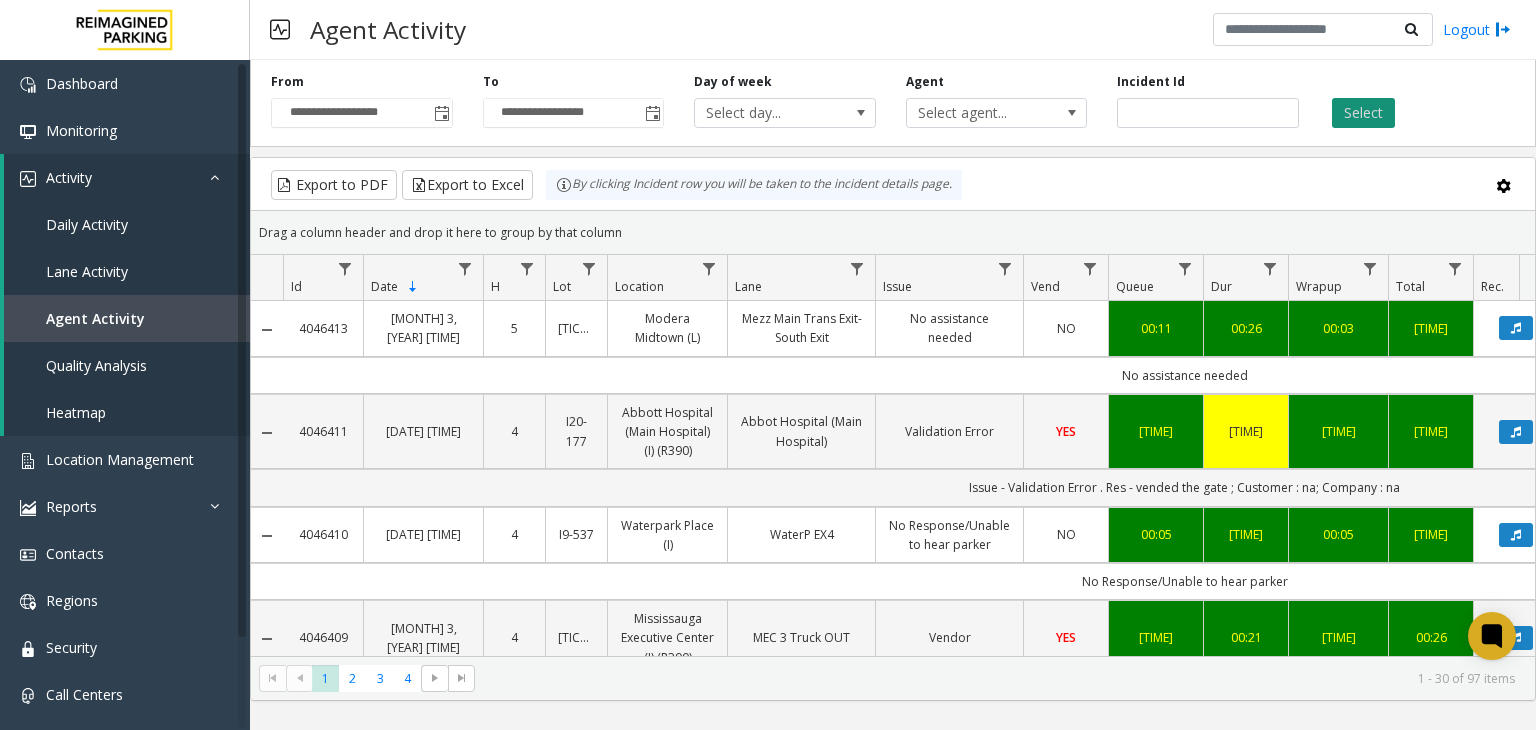 click on "Select" 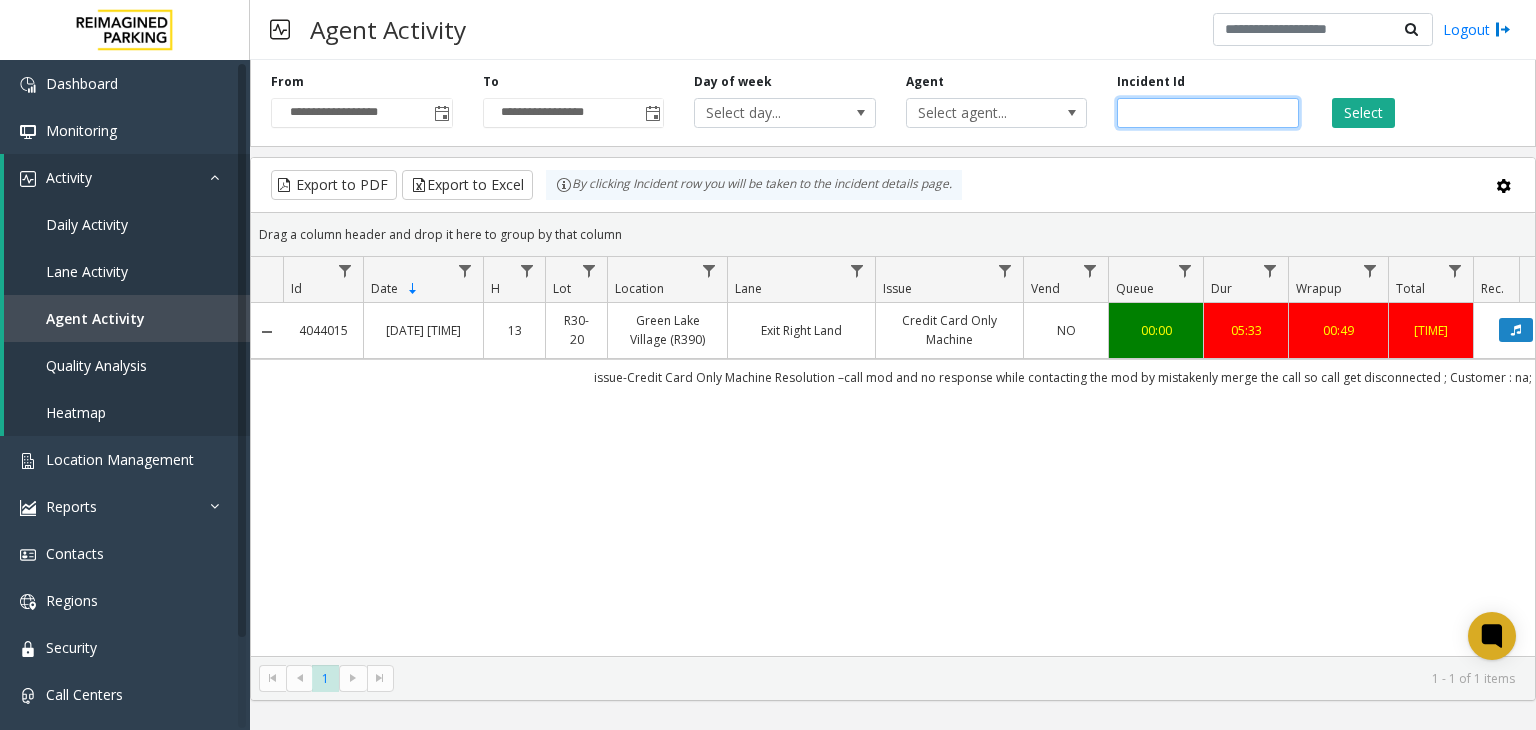 drag, startPoint x: 1132, startPoint y: 121, endPoint x: 927, endPoint y: 147, distance: 206.6422 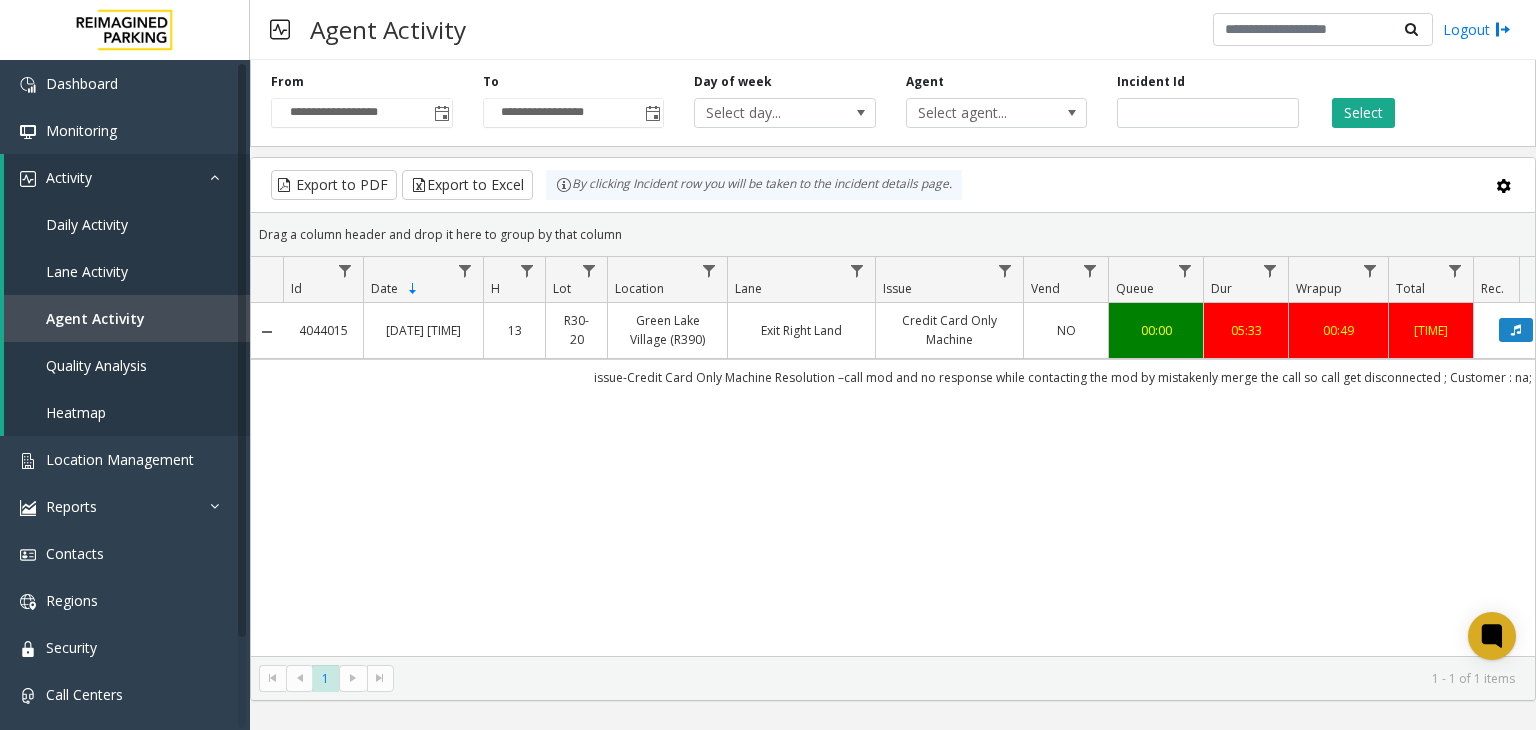 click on "**********" 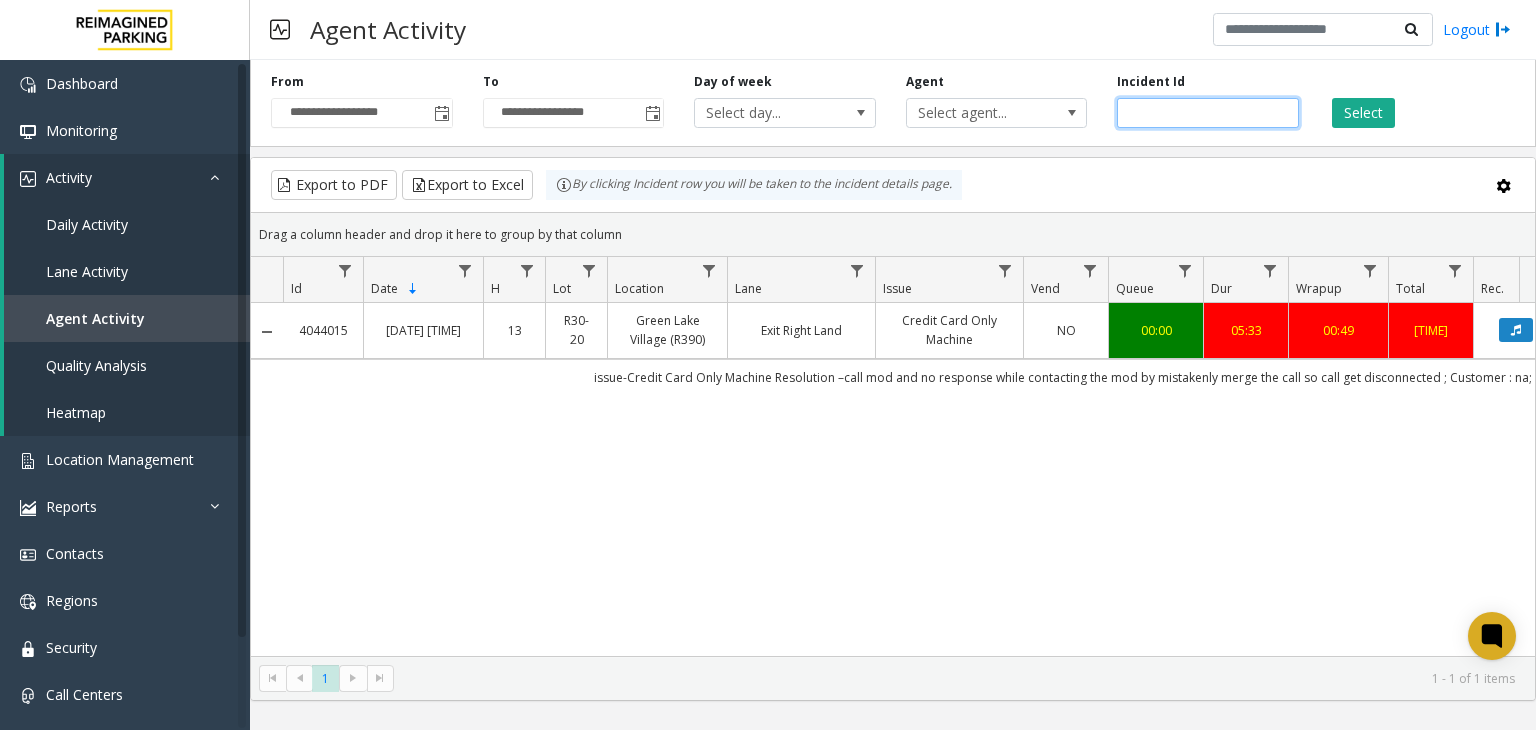 click 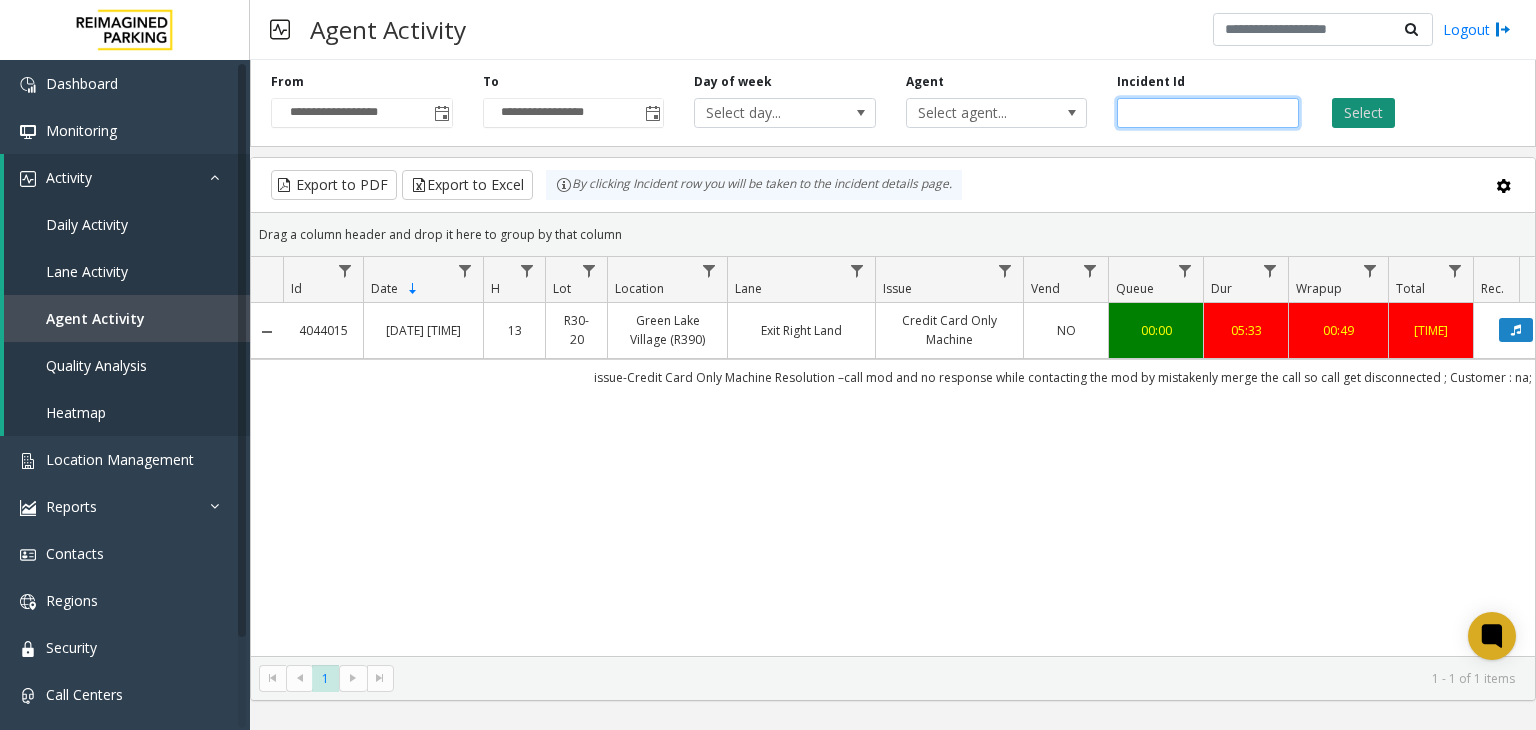 drag, startPoint x: 1134, startPoint y: 110, endPoint x: 1384, endPoint y: 109, distance: 250.002 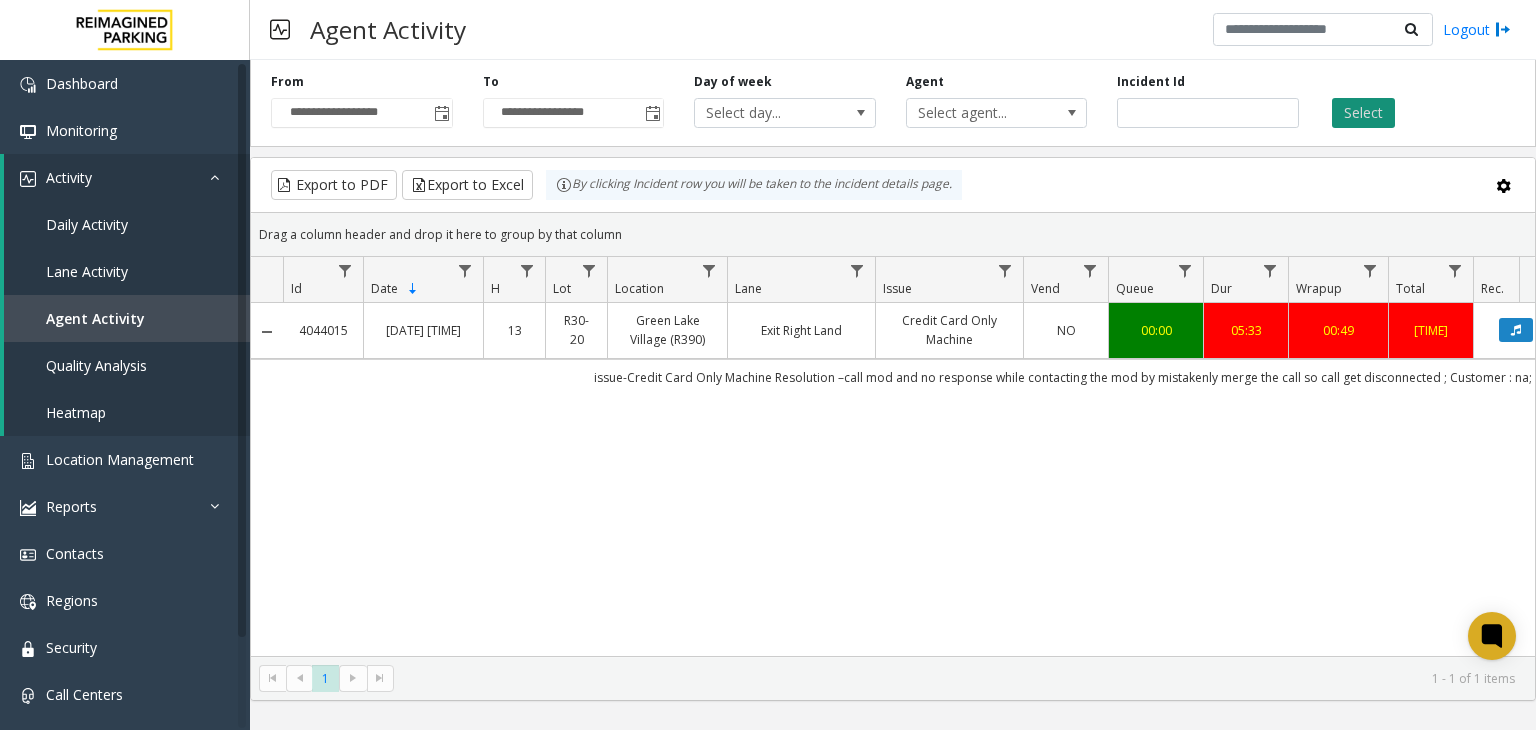 click on "Select" 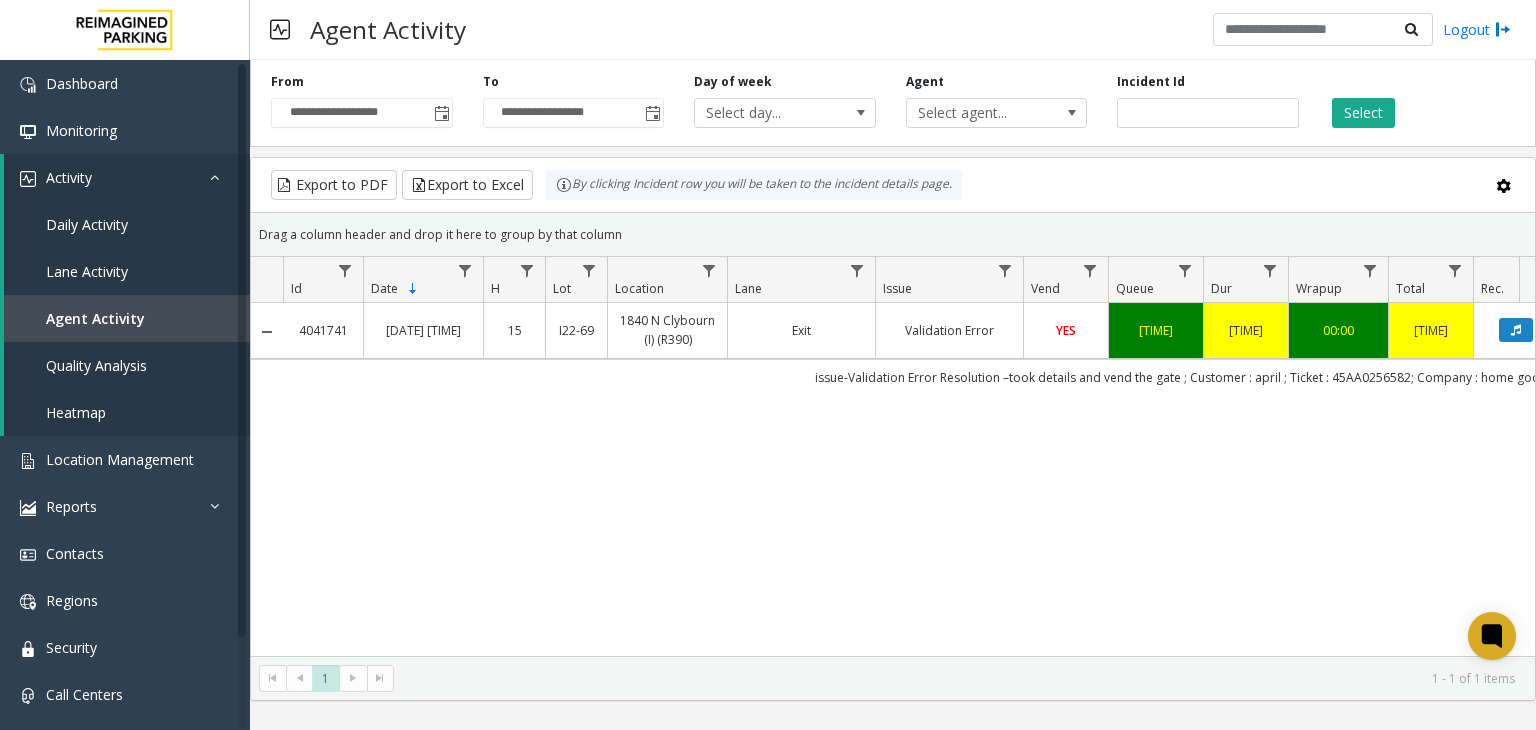 scroll, scrollTop: 0, scrollLeft: 24, axis: horizontal 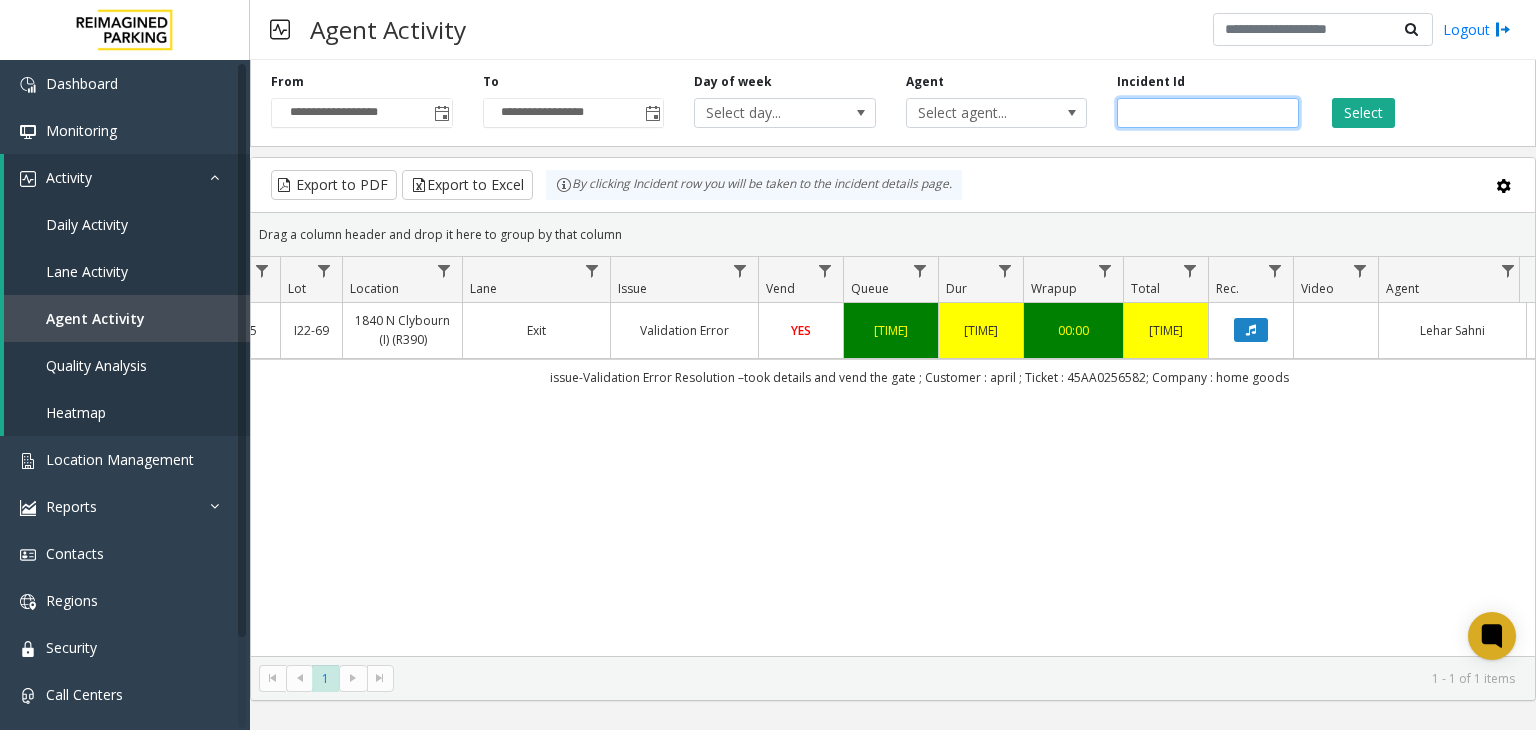 click on "*******" 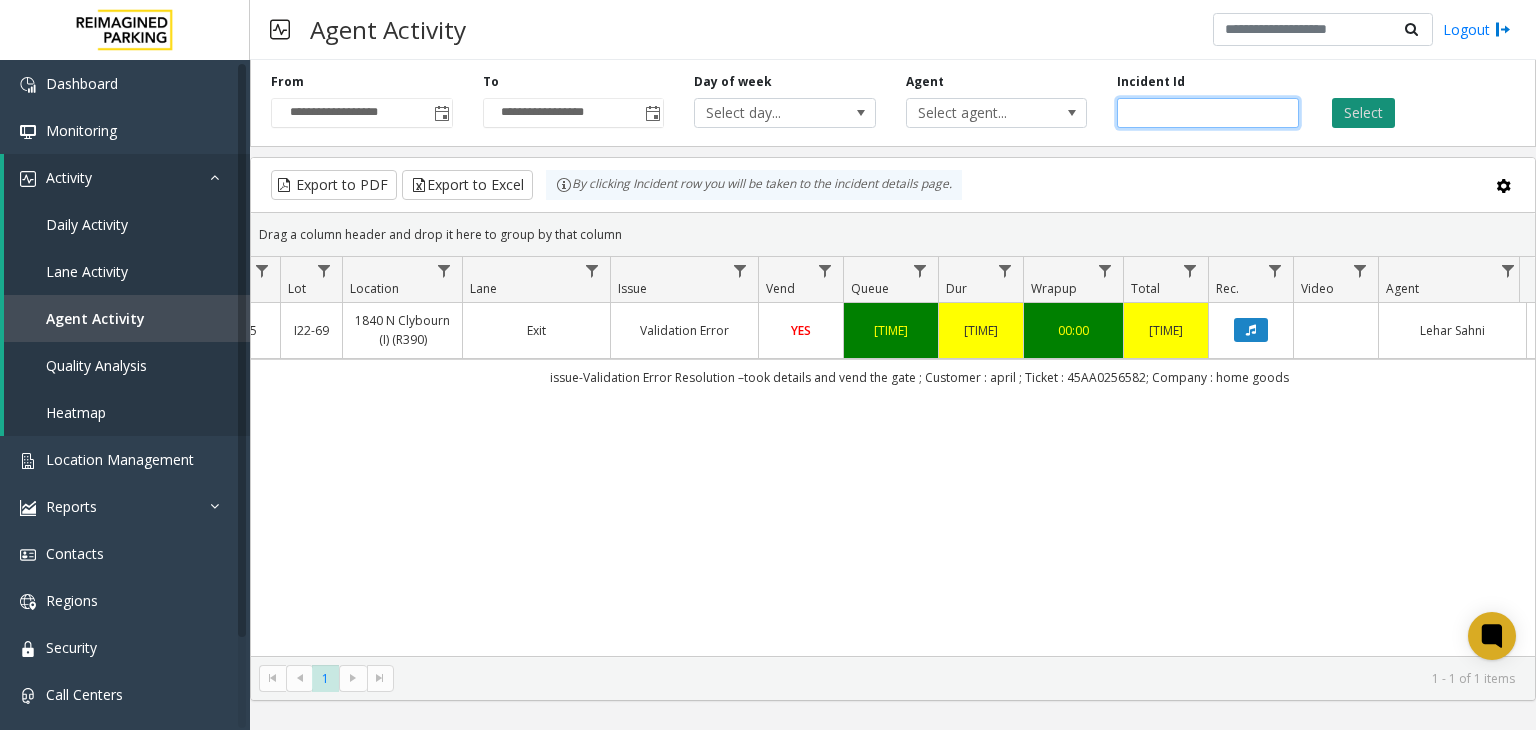 type on "*******" 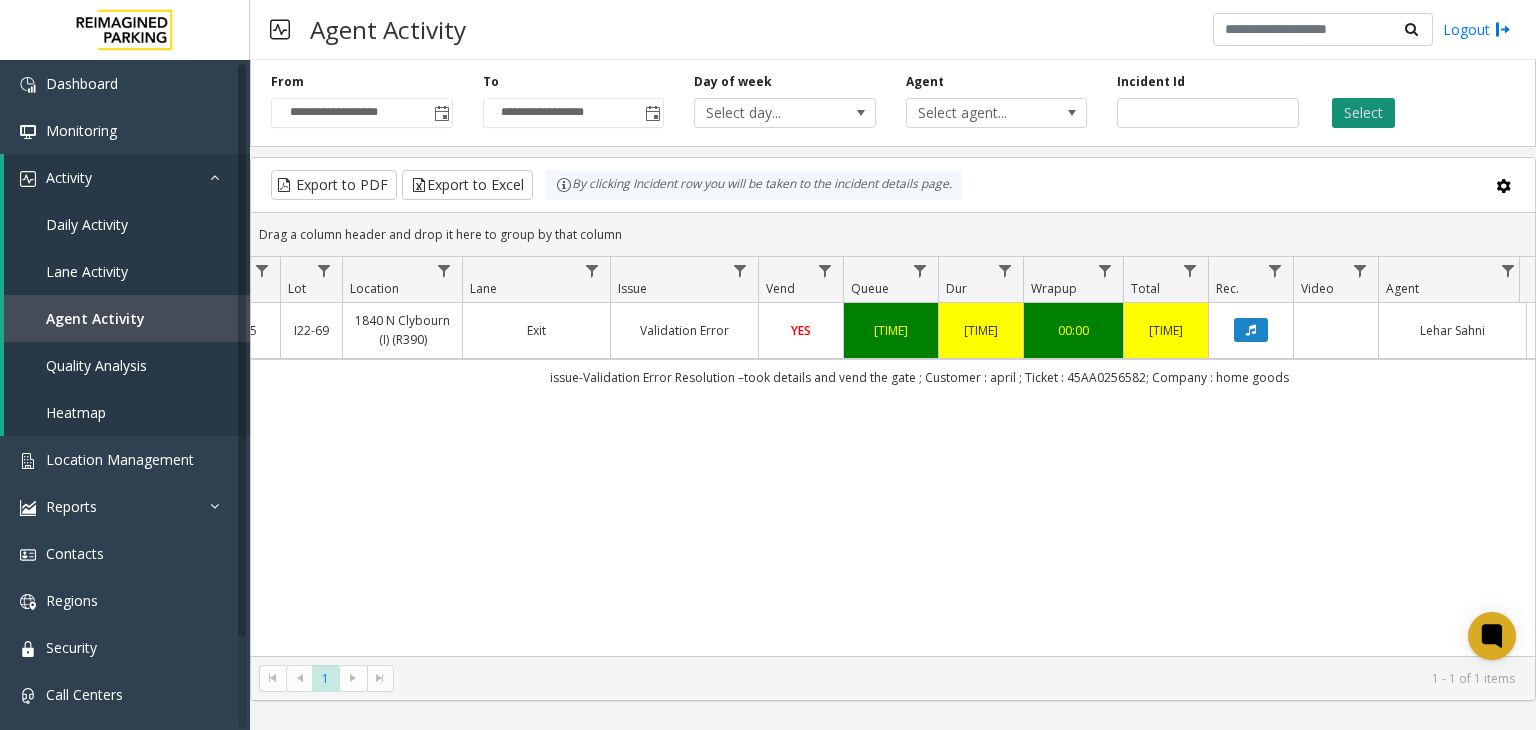 click on "Select" 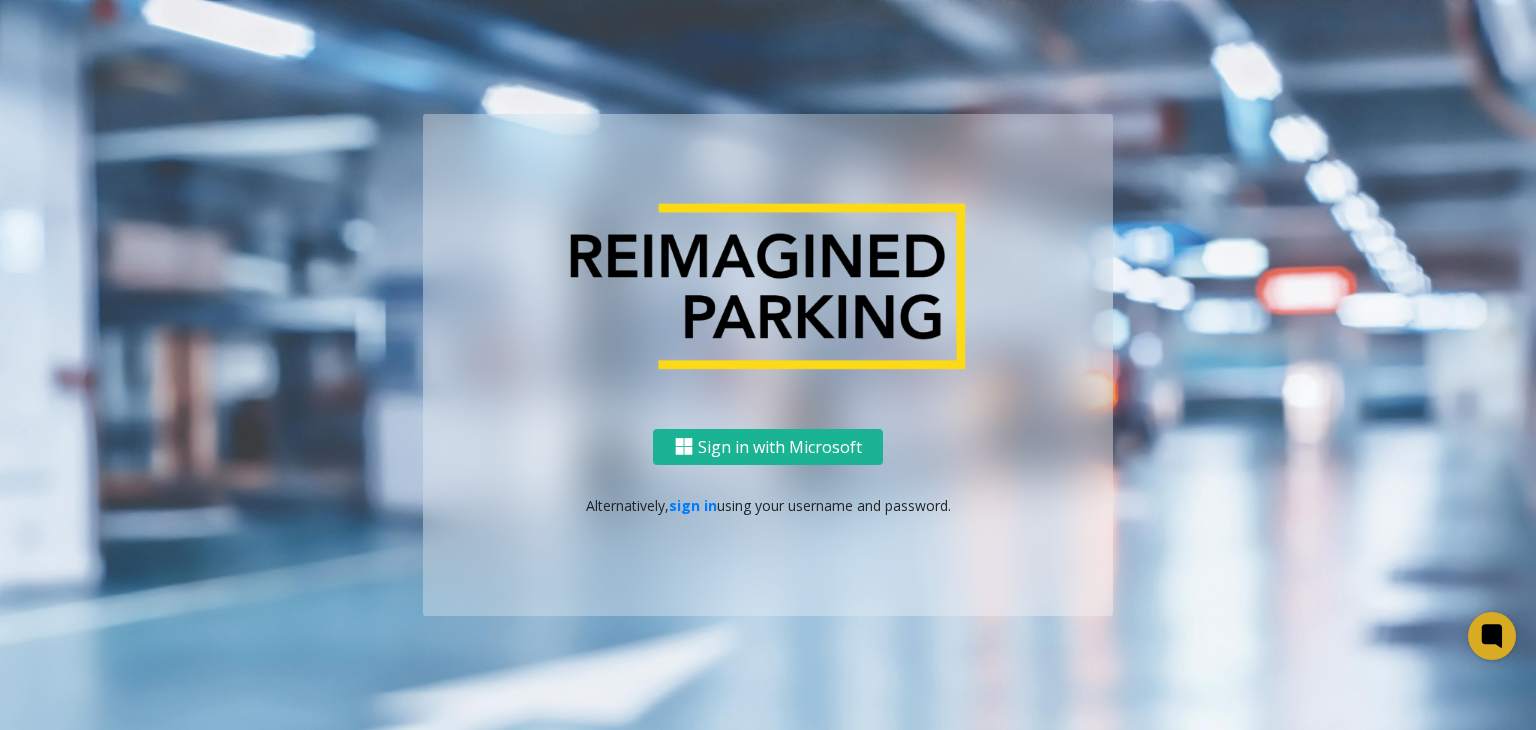 scroll, scrollTop: 0, scrollLeft: 0, axis: both 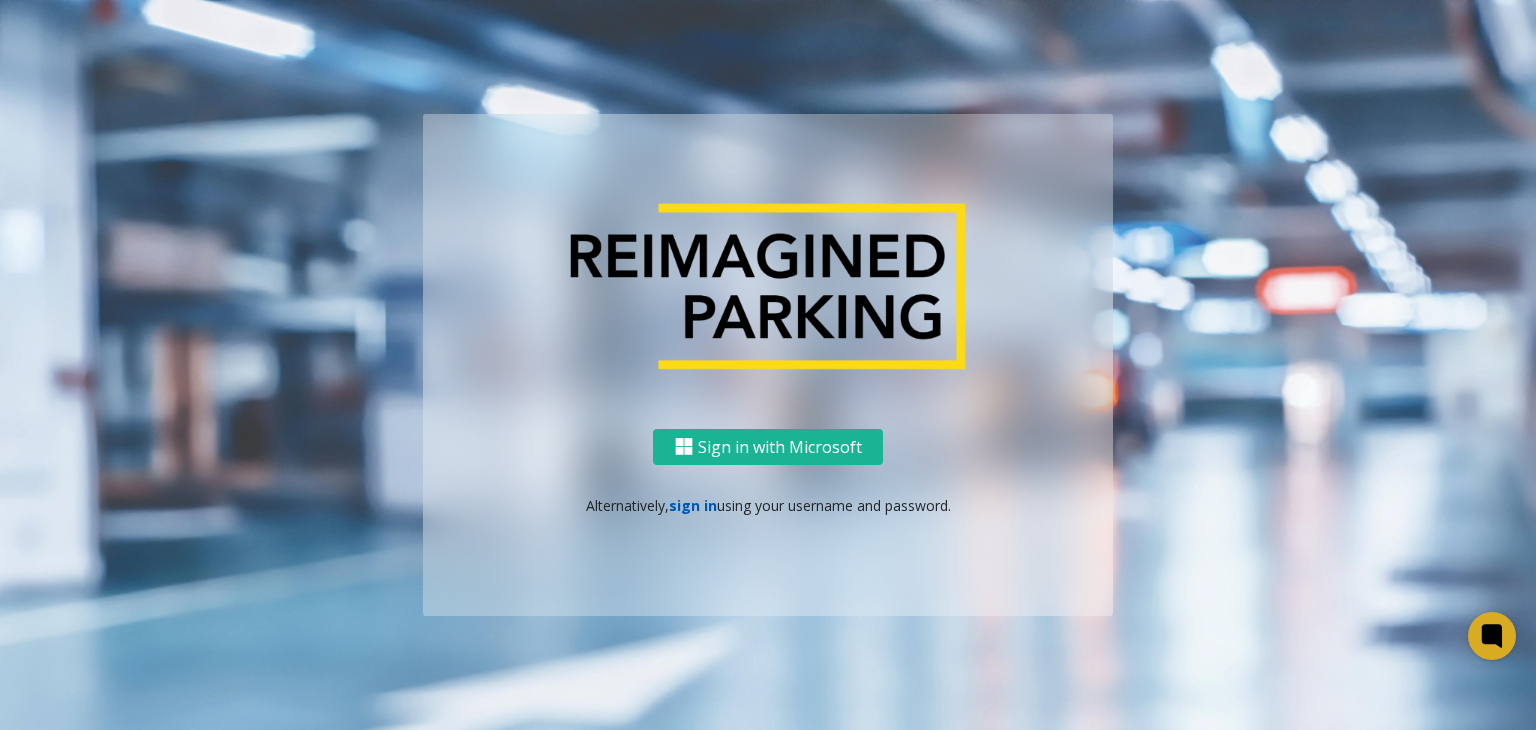 click on "sign in" 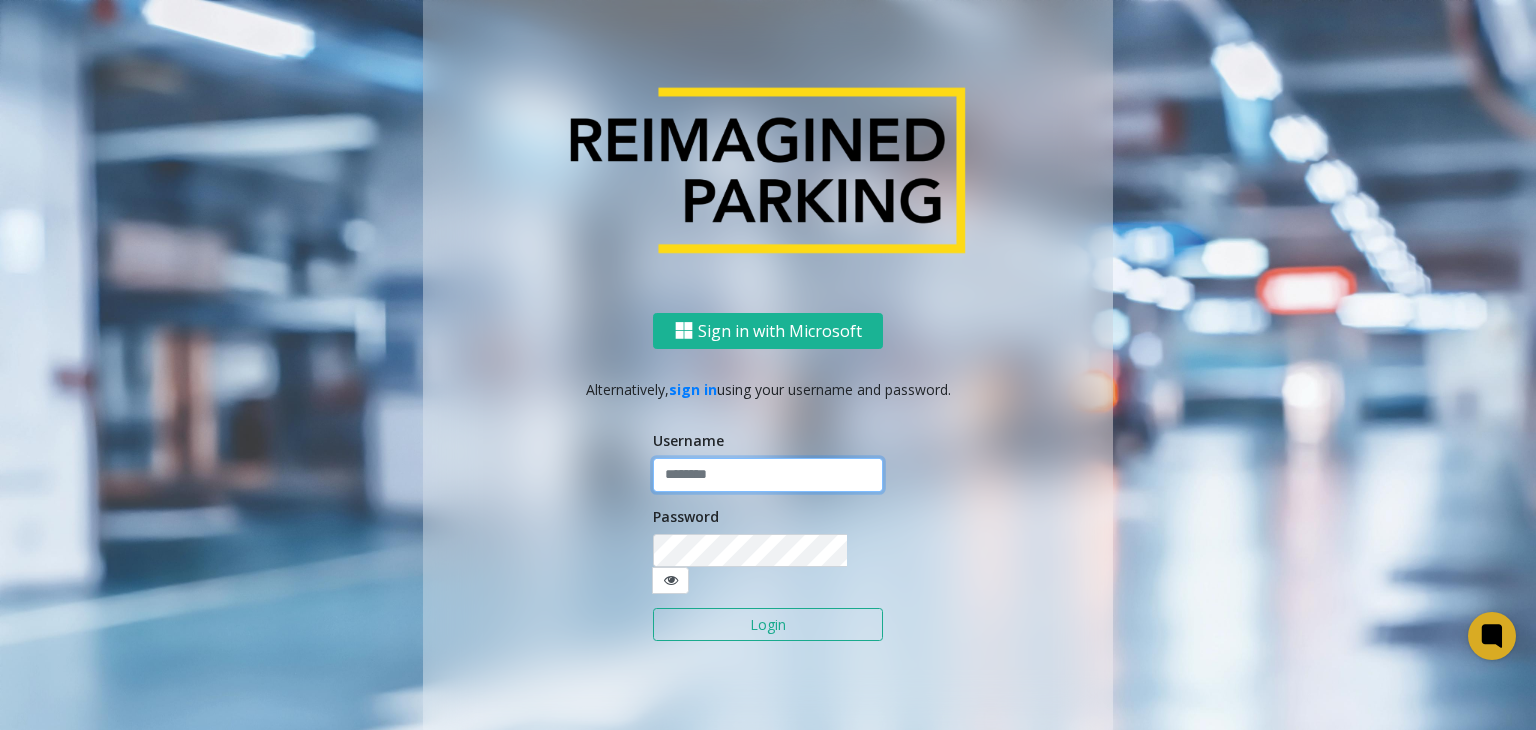 type on "**********" 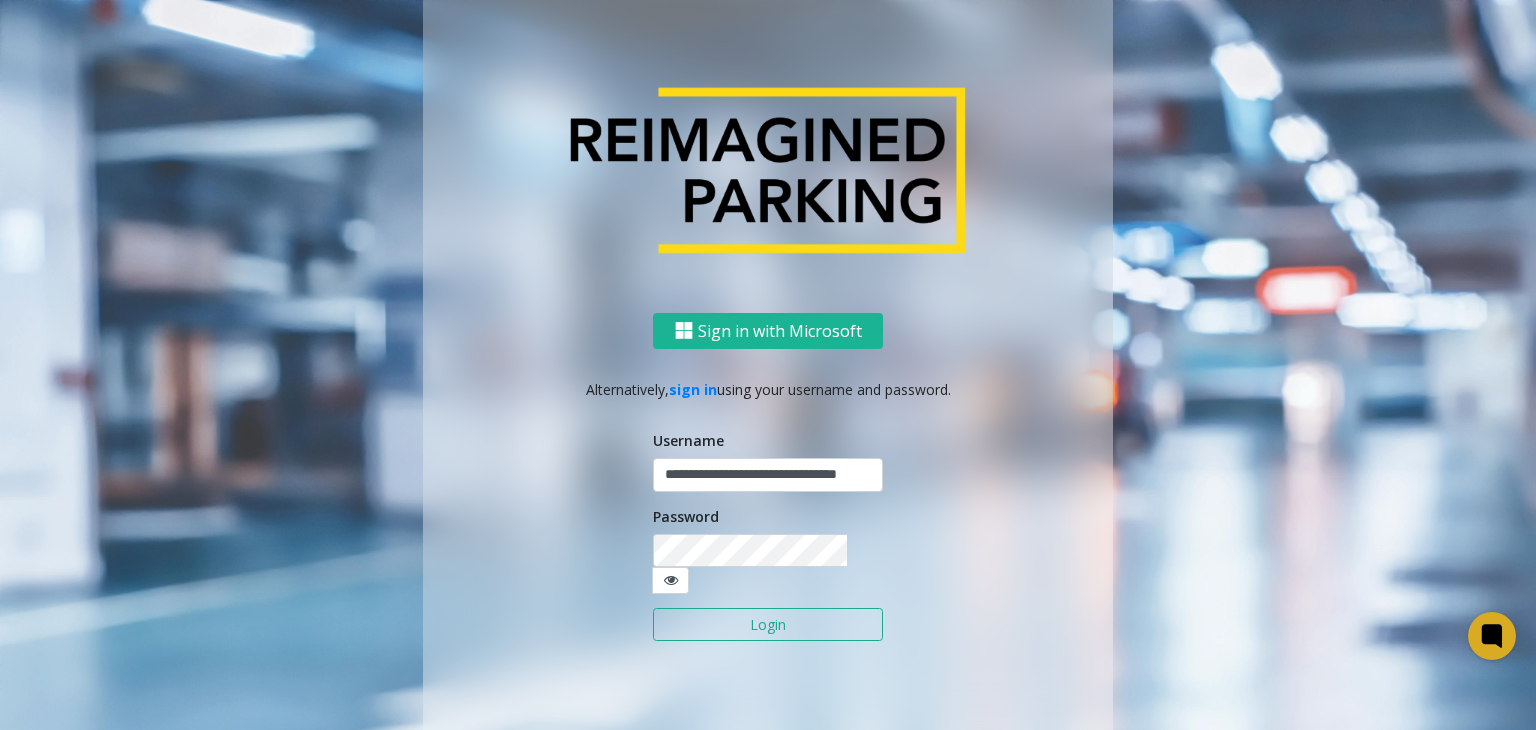 click on "Login" 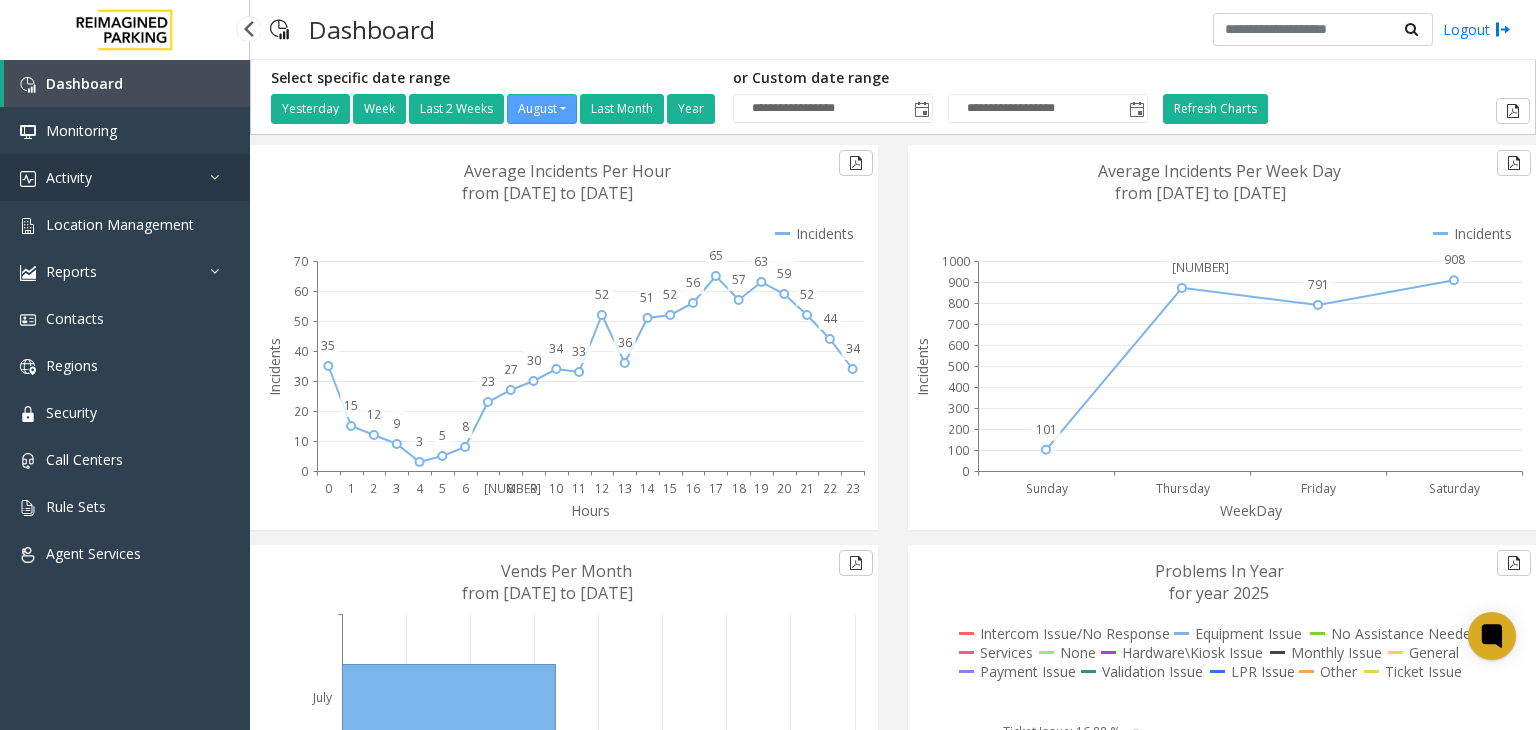 click on "Activity" at bounding box center (125, 177) 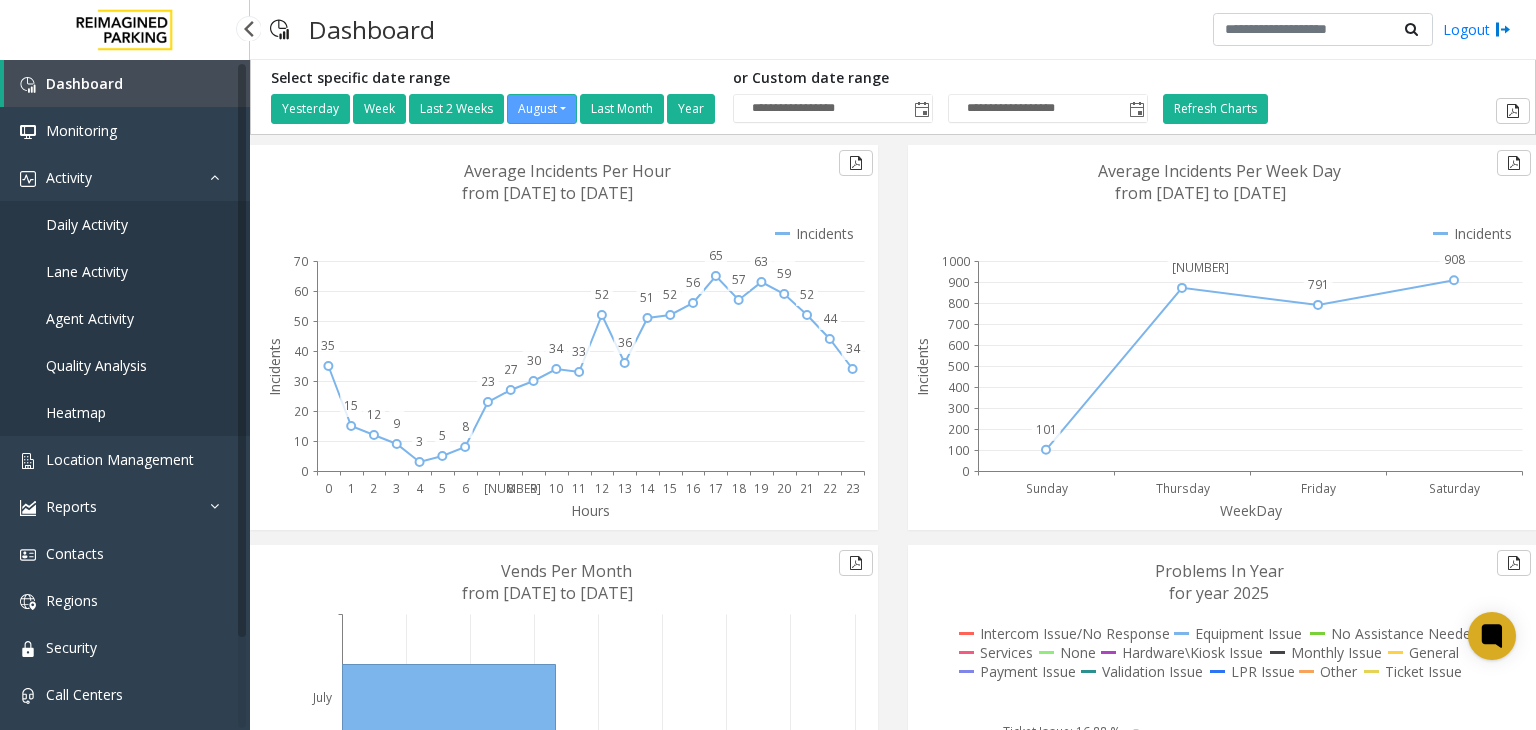 click on "Agent Activity" at bounding box center (90, 318) 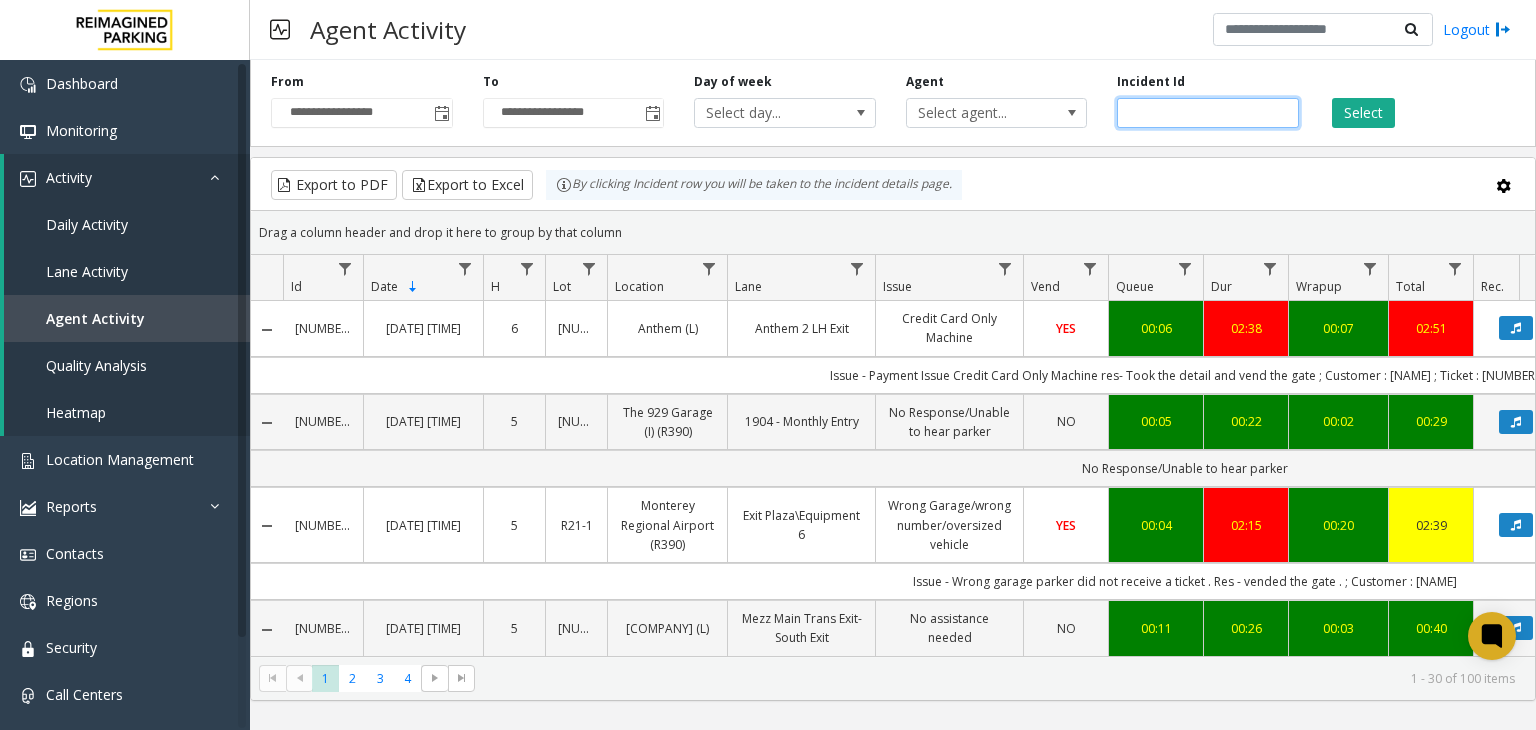 click 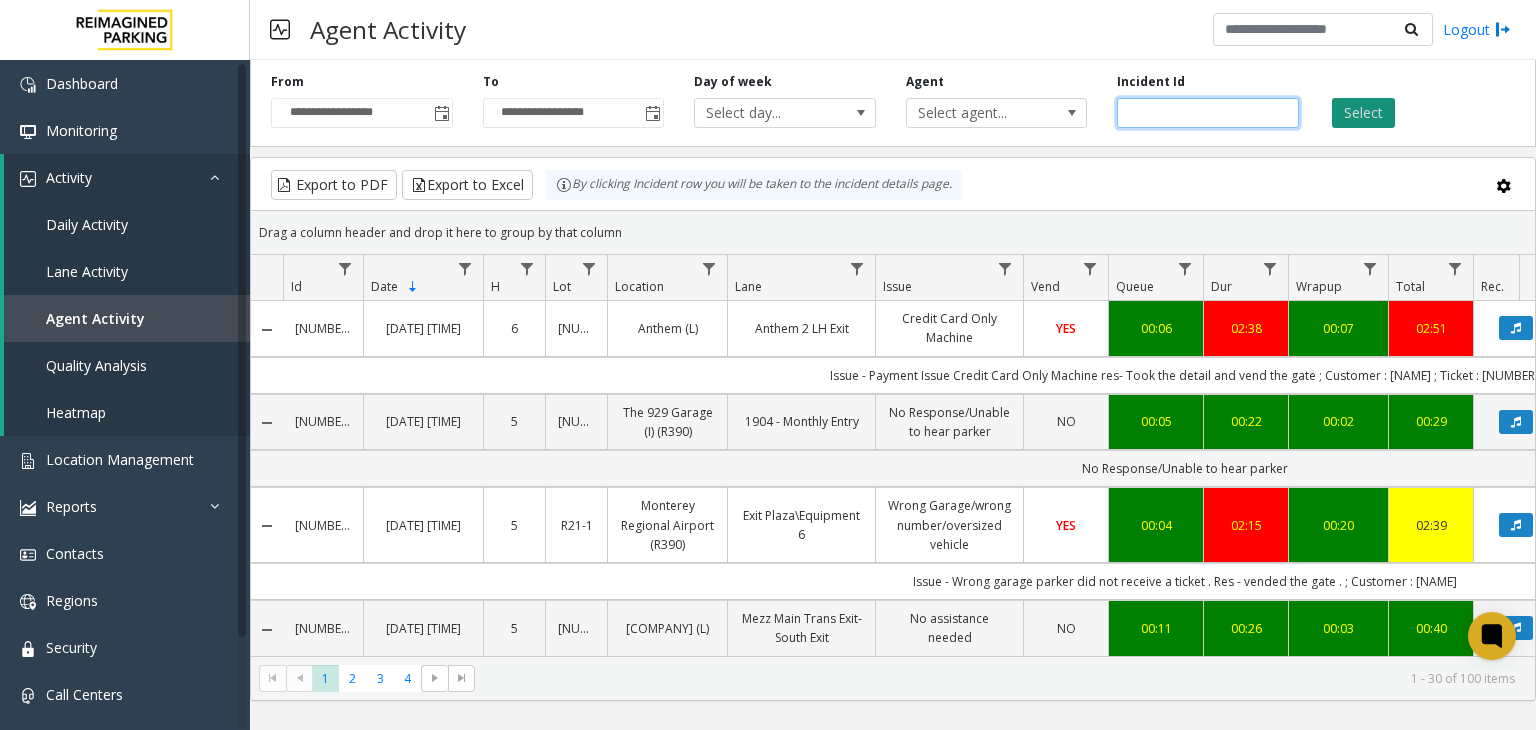 type on "*******" 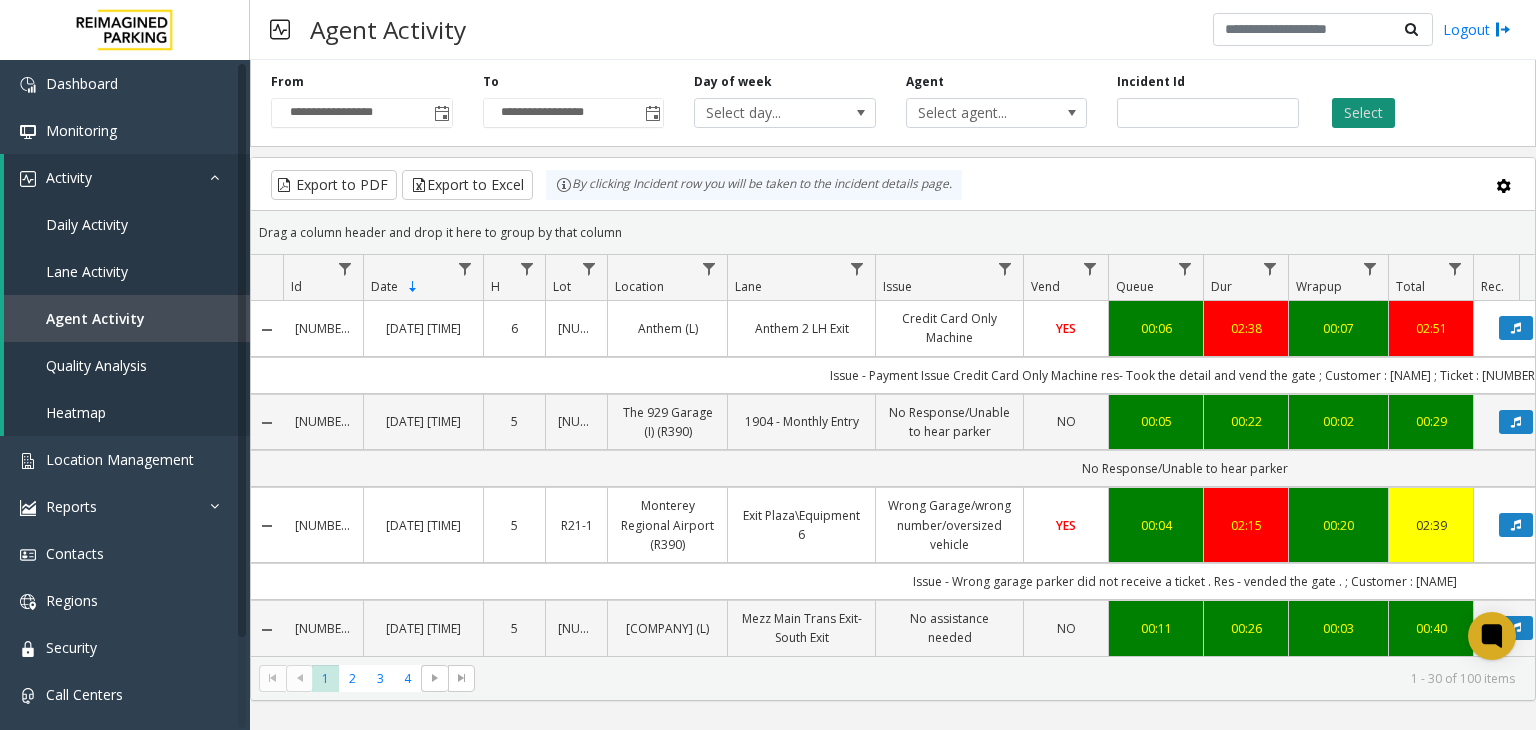 click on "Select" 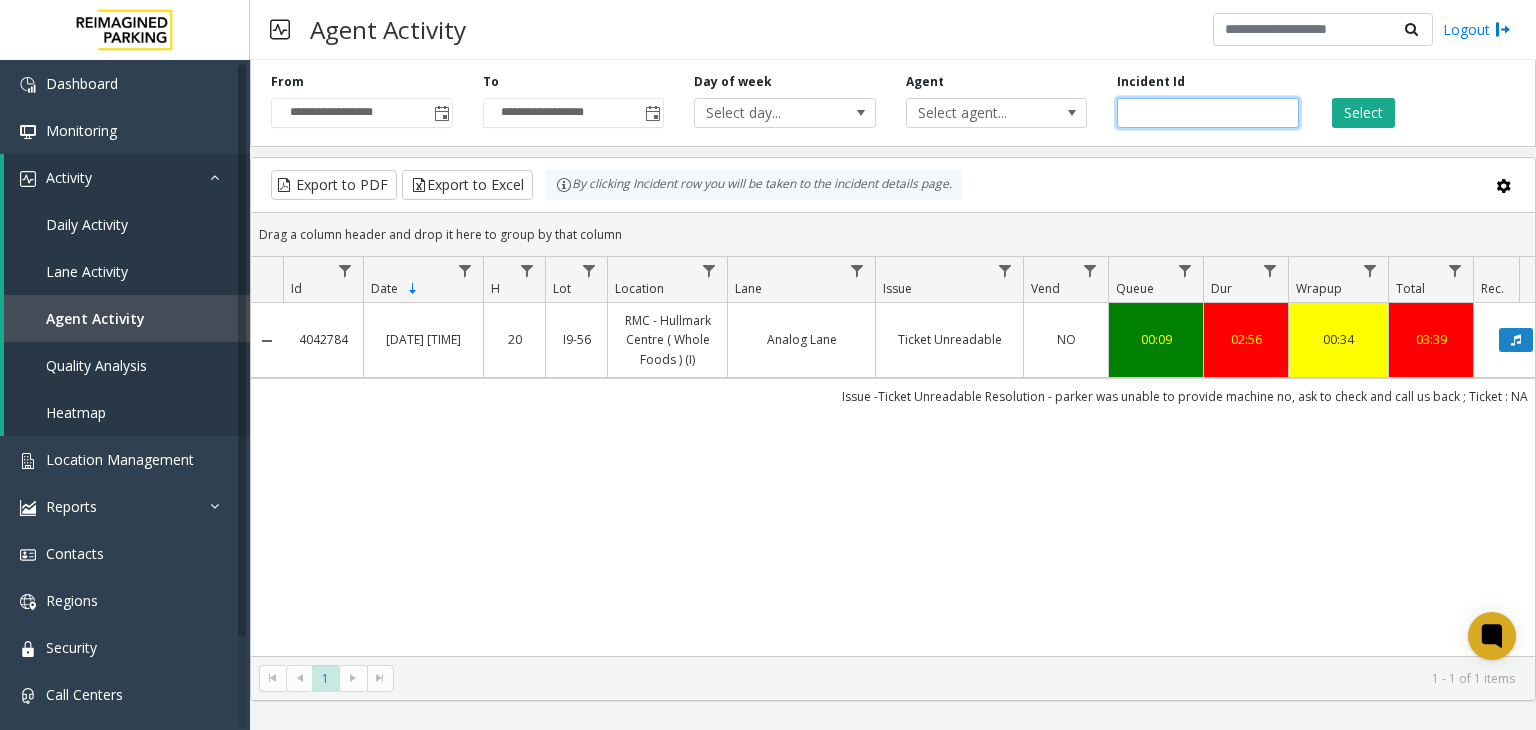 drag, startPoint x: 1183, startPoint y: 110, endPoint x: 903, endPoint y: 137, distance: 281.29877 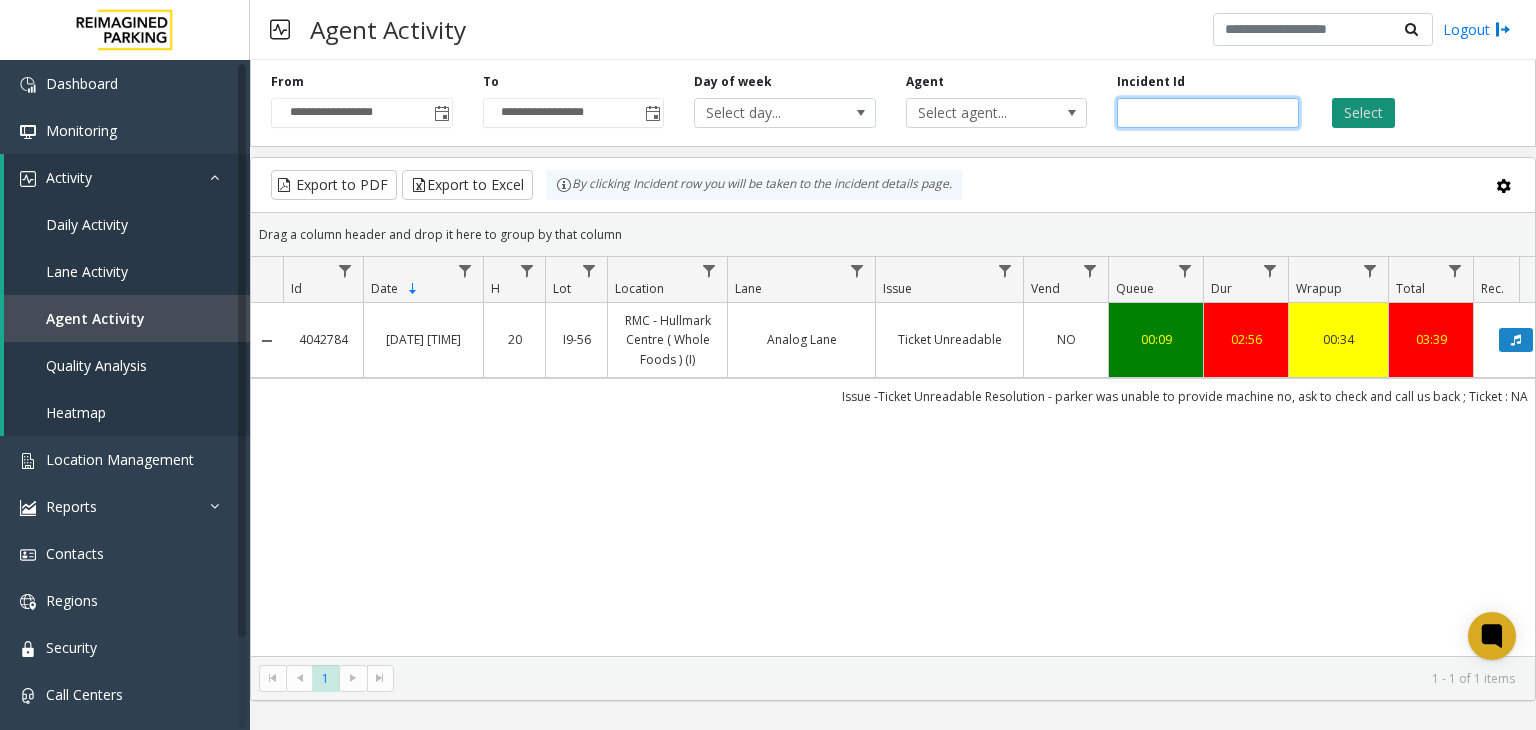 type on "*******" 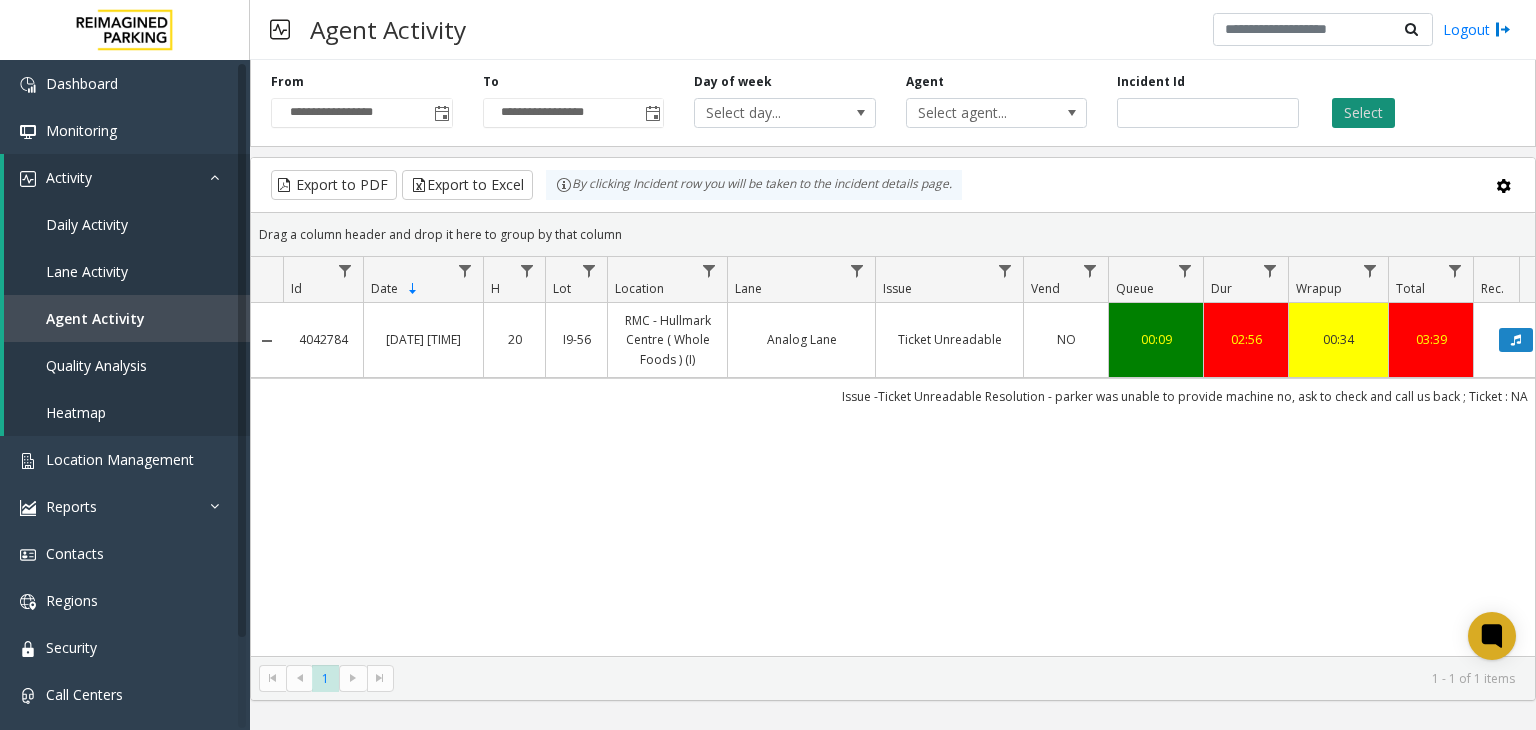 click on "Select" 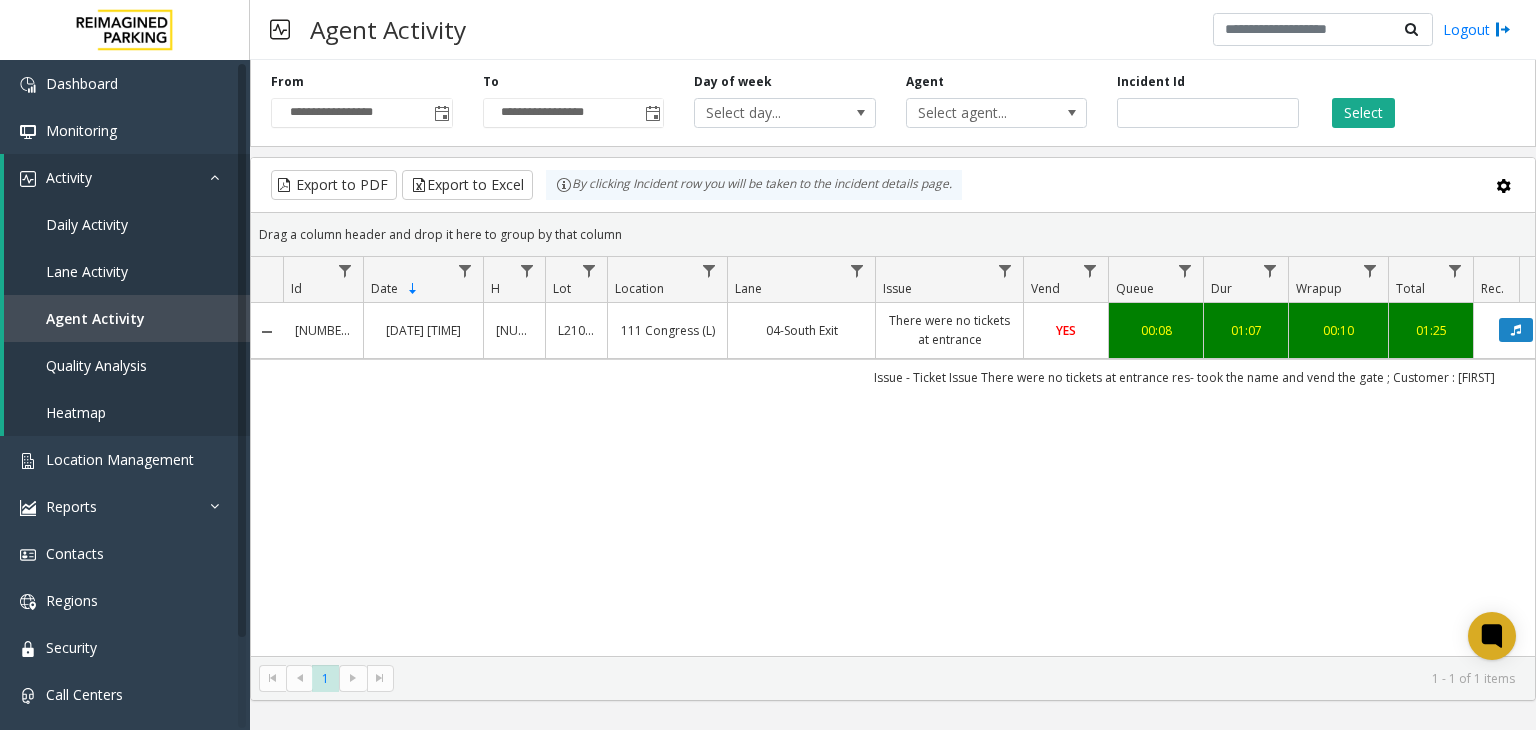 drag, startPoint x: 1005, startPoint y: 661, endPoint x: 1086, endPoint y: 666, distance: 81.154175 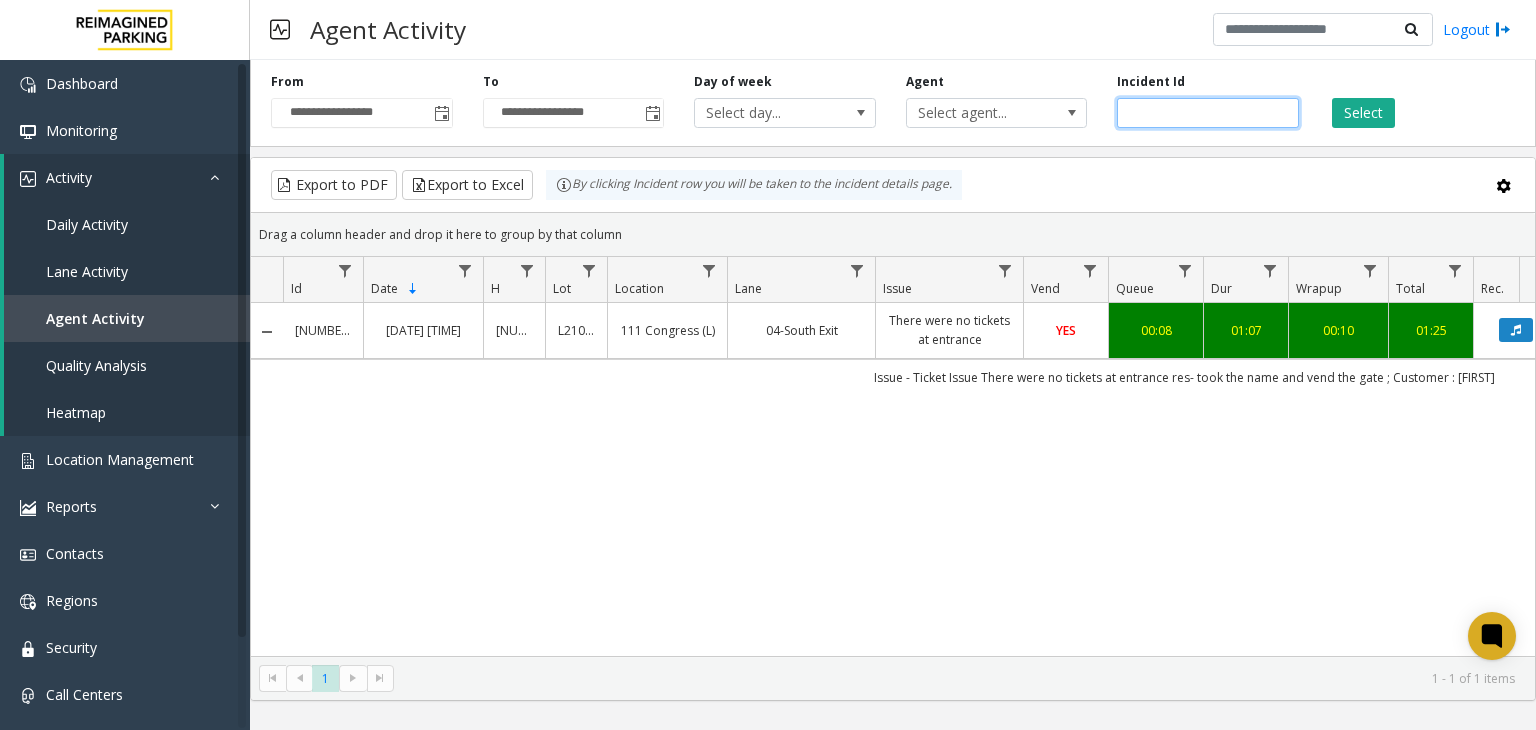 drag, startPoint x: 1191, startPoint y: 107, endPoint x: 888, endPoint y: 234, distance: 328.53918 